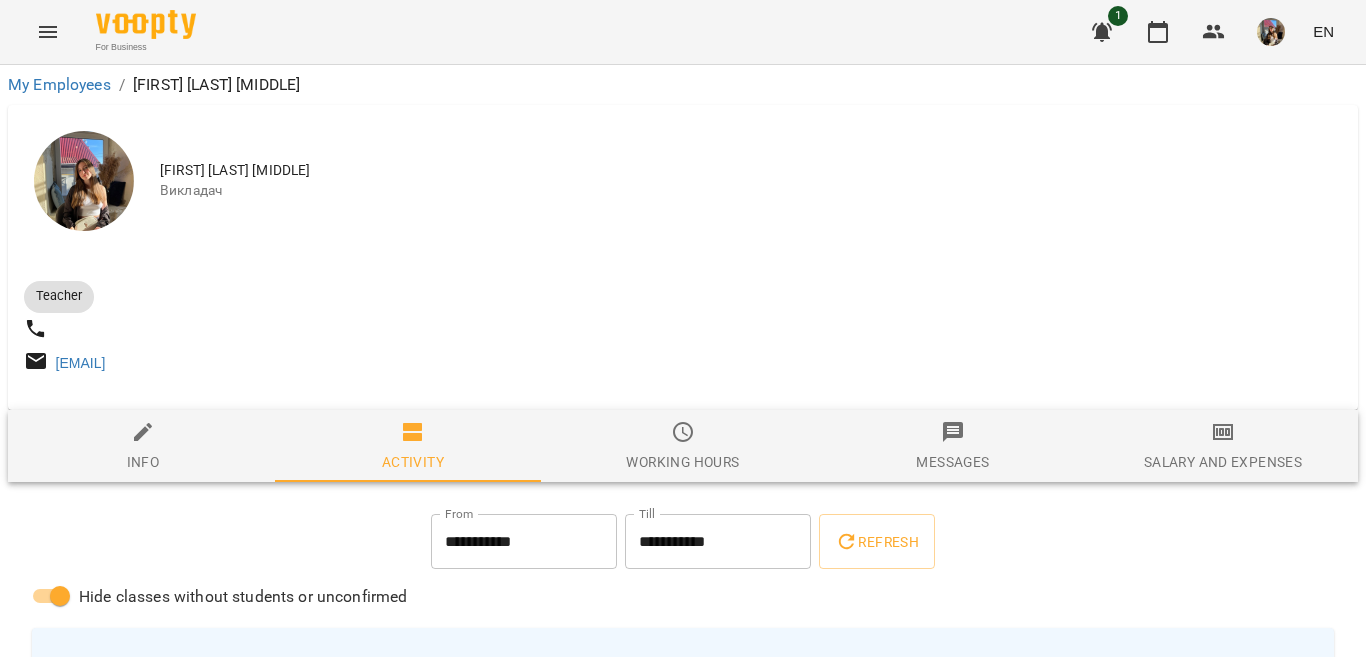 scroll, scrollTop: 0, scrollLeft: 0, axis: both 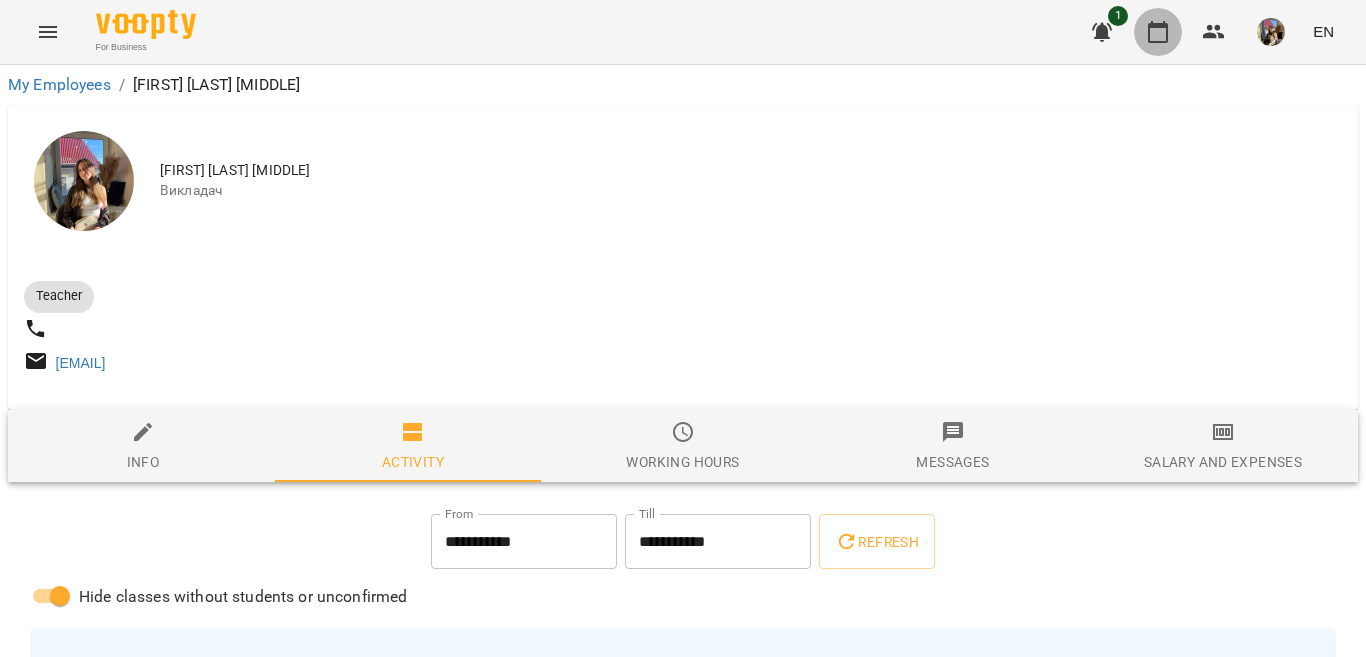 click 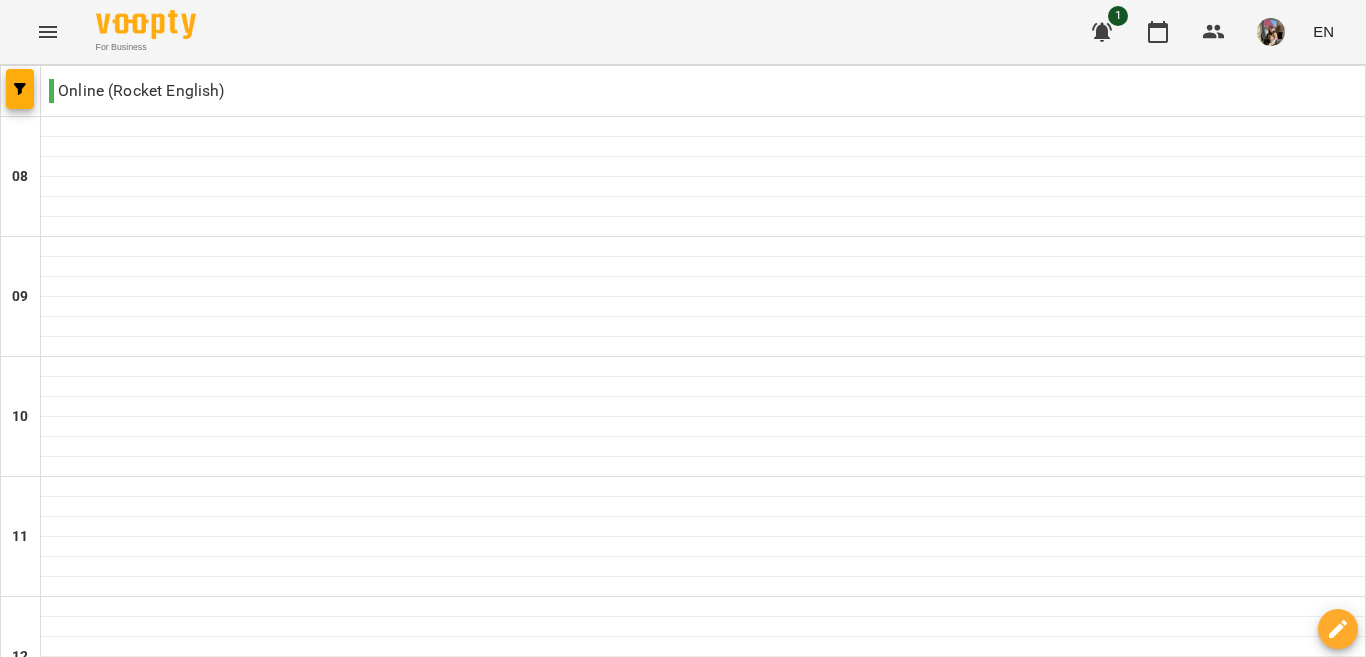 click on "Thu" at bounding box center [601, 1823] 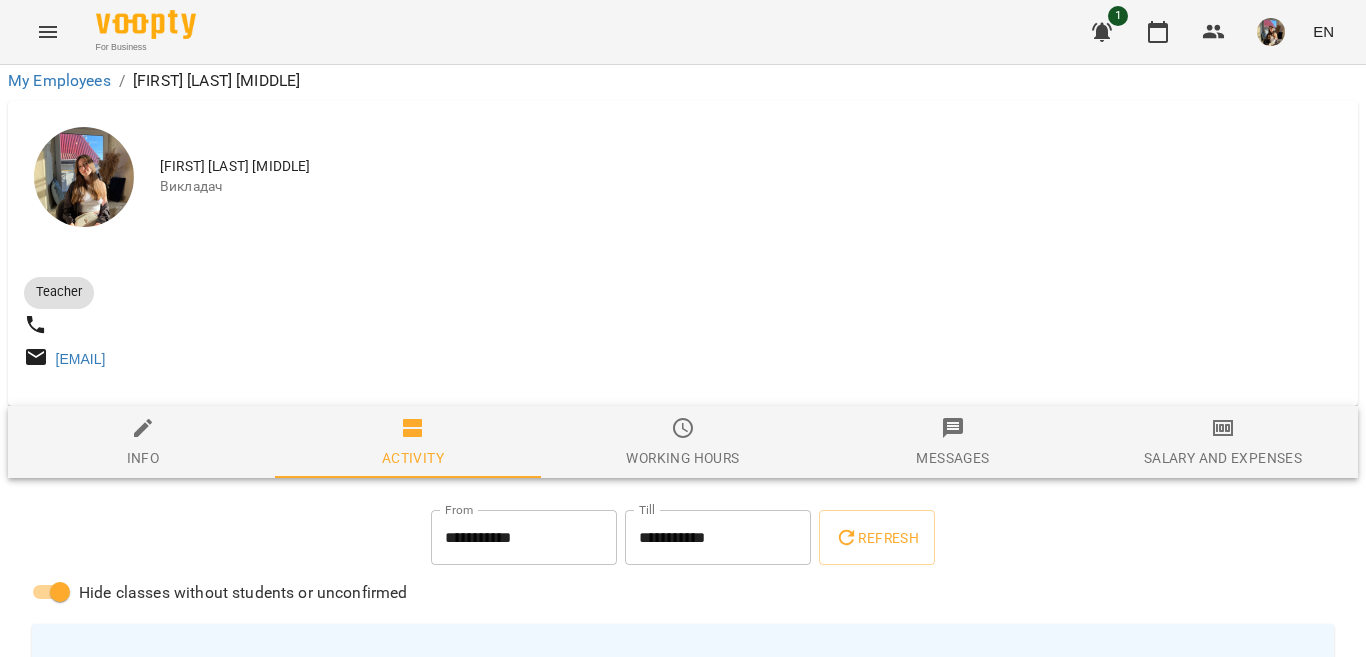 scroll, scrollTop: 0, scrollLeft: 0, axis: both 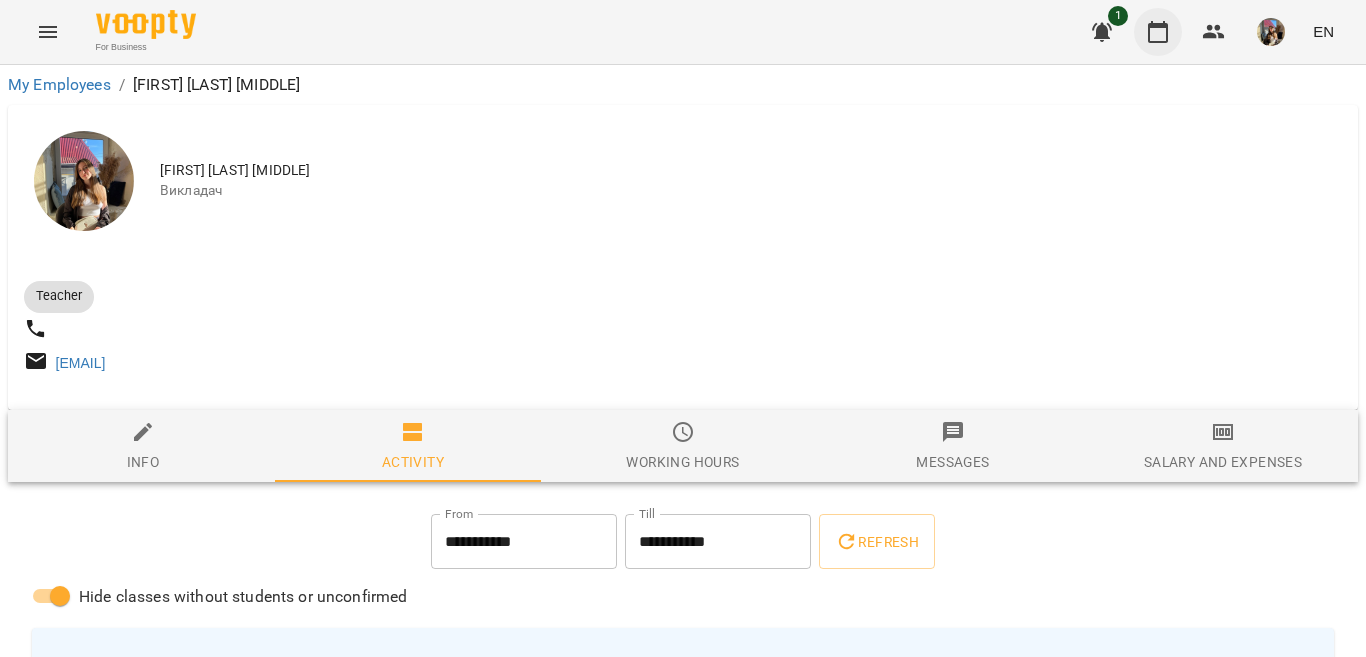 click 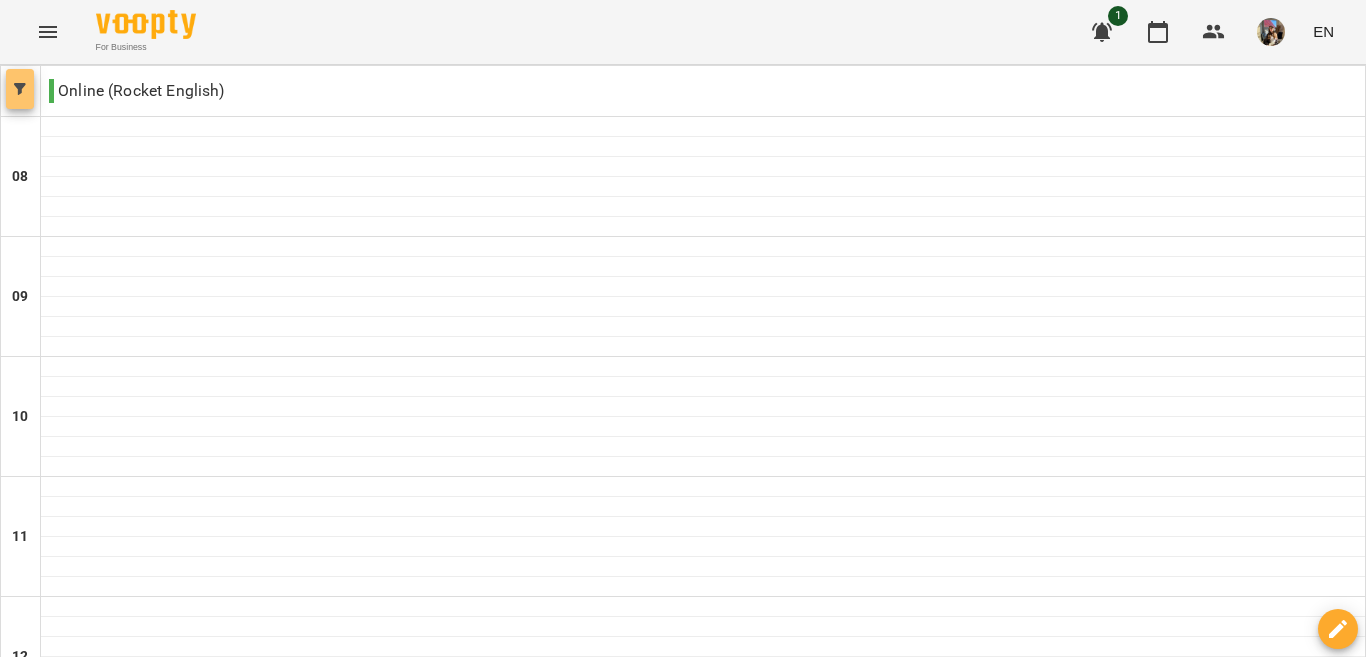 click 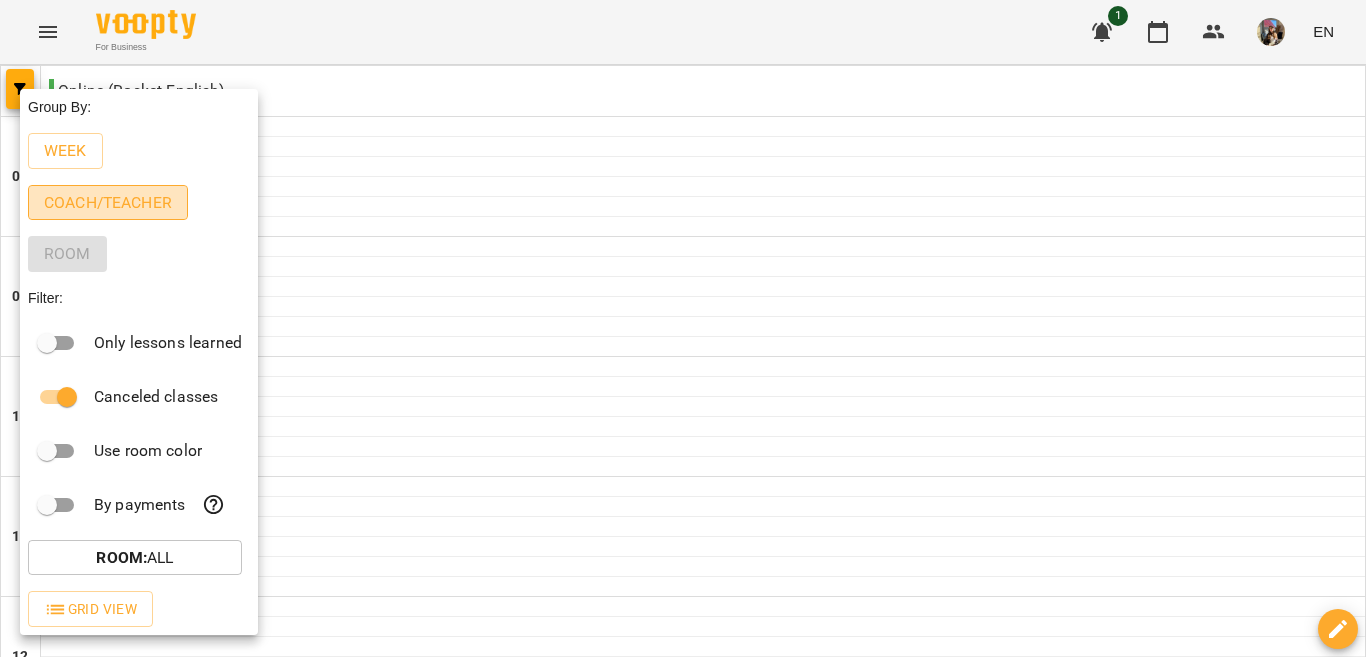click on "Coach/Teacher" at bounding box center (108, 203) 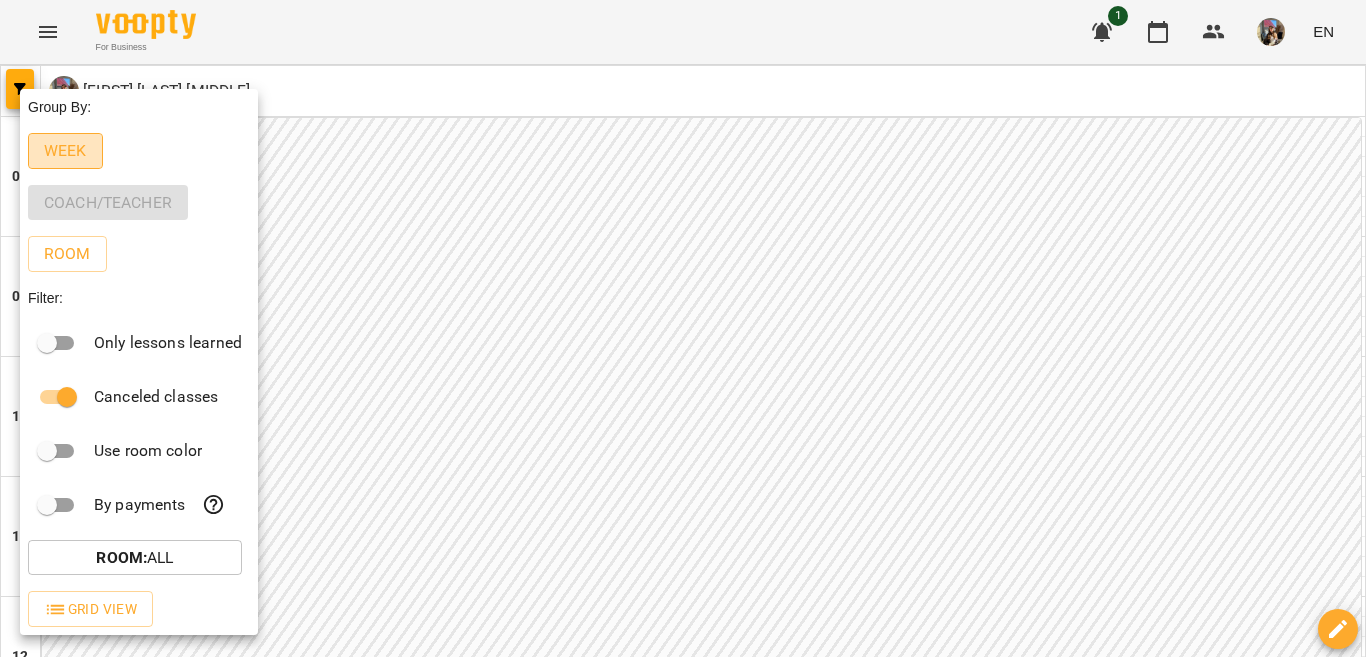 click on "Week" at bounding box center (65, 151) 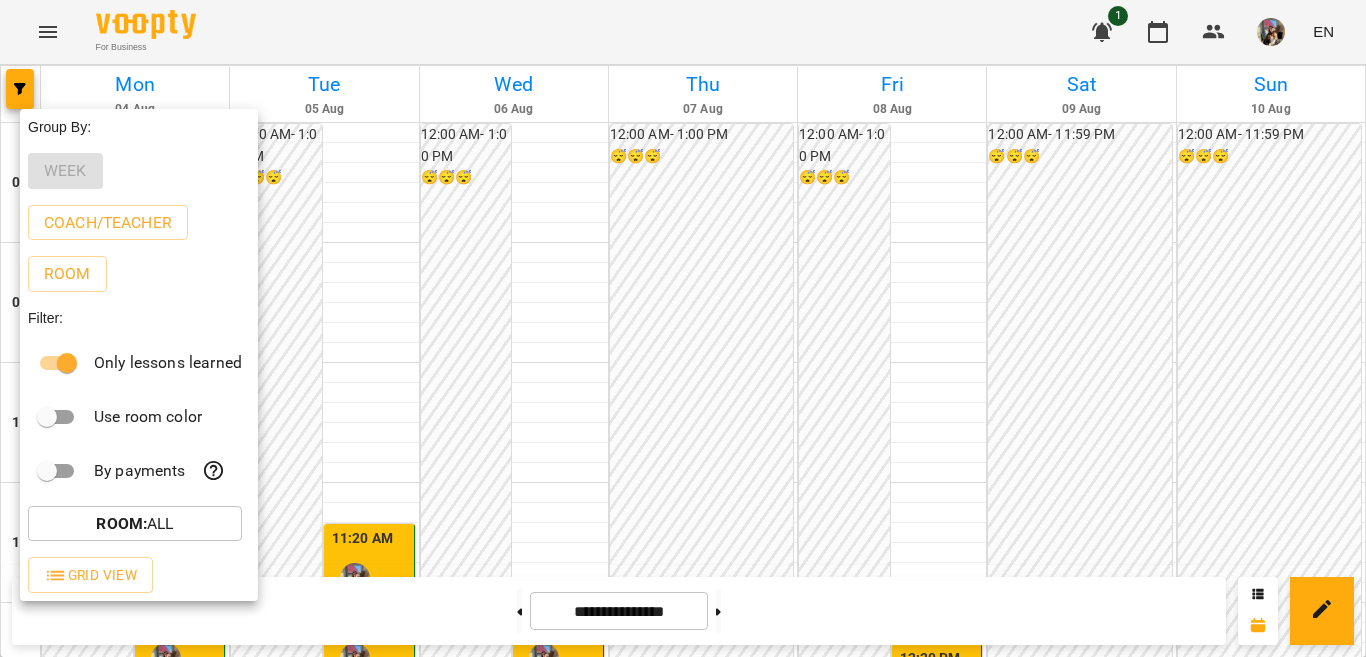 click at bounding box center [683, 328] 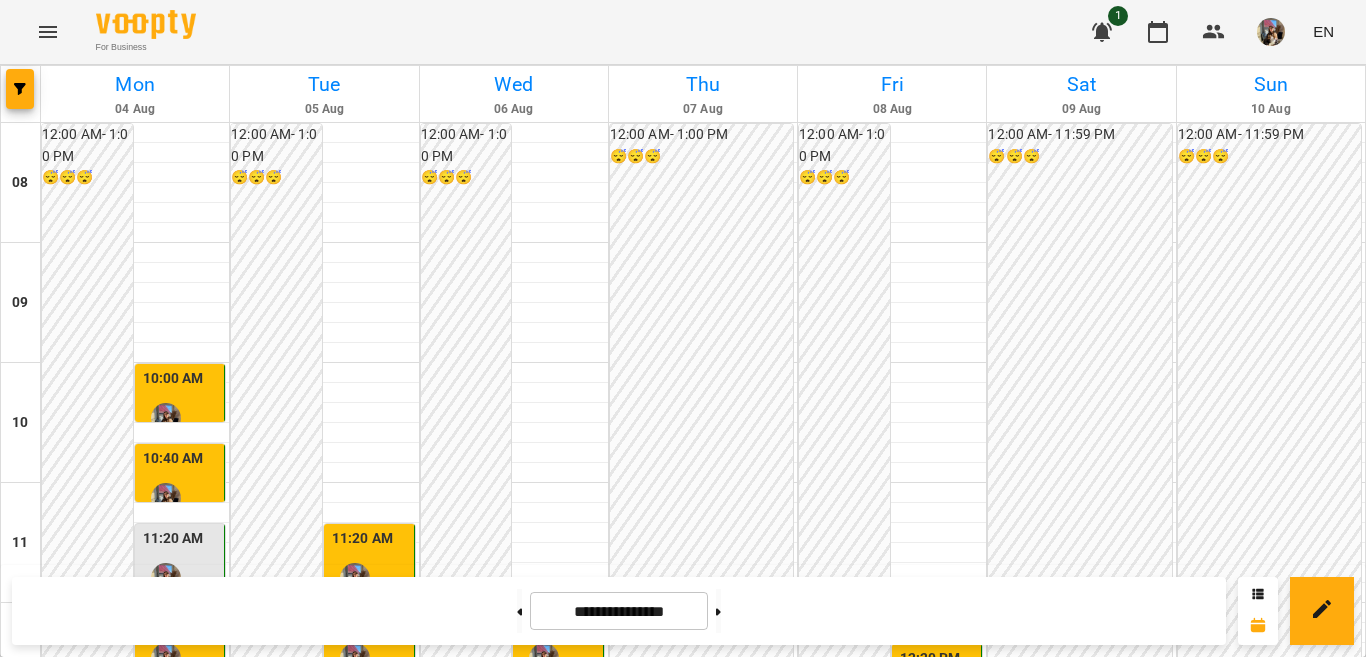 scroll, scrollTop: 1000, scrollLeft: 0, axis: vertical 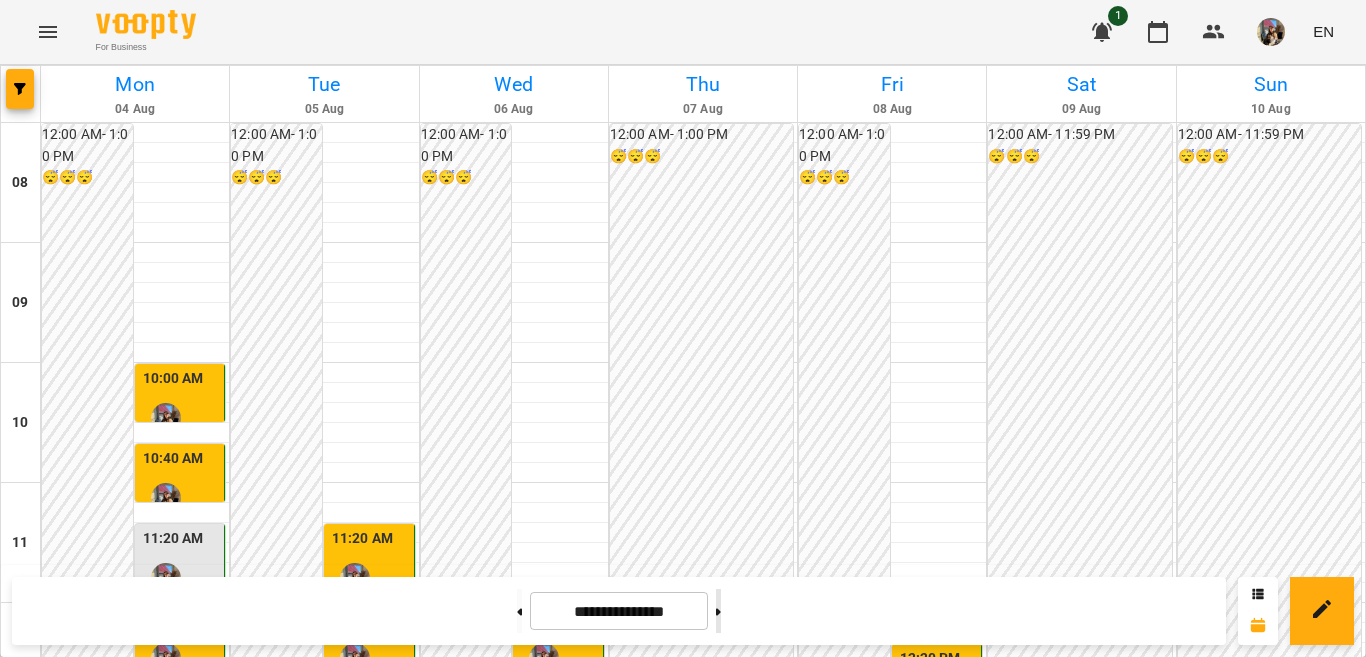 click at bounding box center (718, 611) 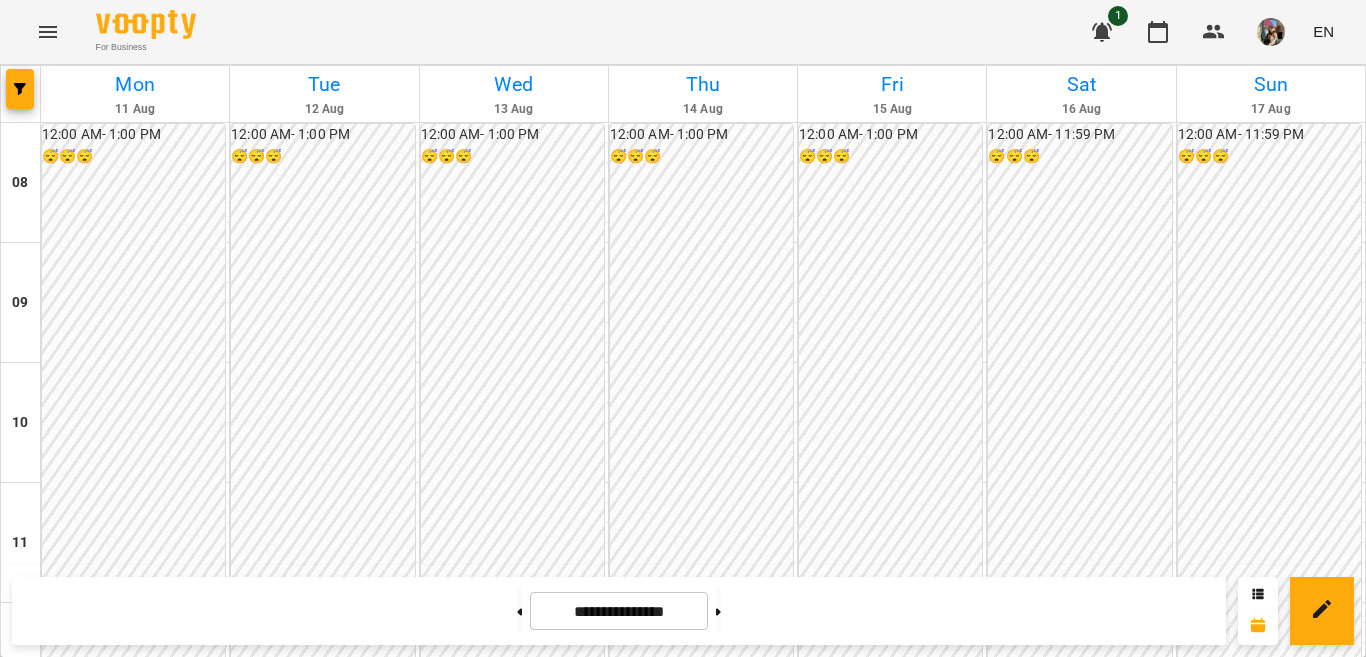 scroll, scrollTop: 800, scrollLeft: 0, axis: vertical 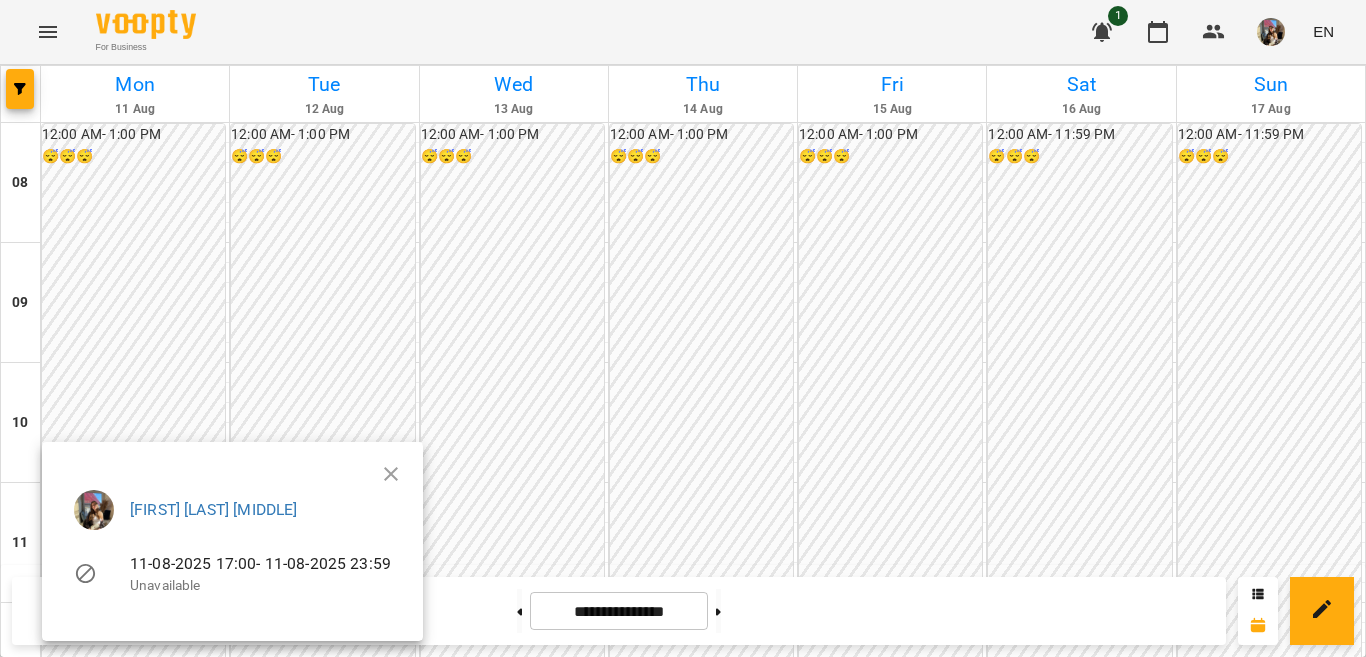 click on "[FIRST] [LAST] [MIDDLE] 11-08-2025 17:00 -   11-08-2025 23:59 Unavailable" at bounding box center [232, 545] 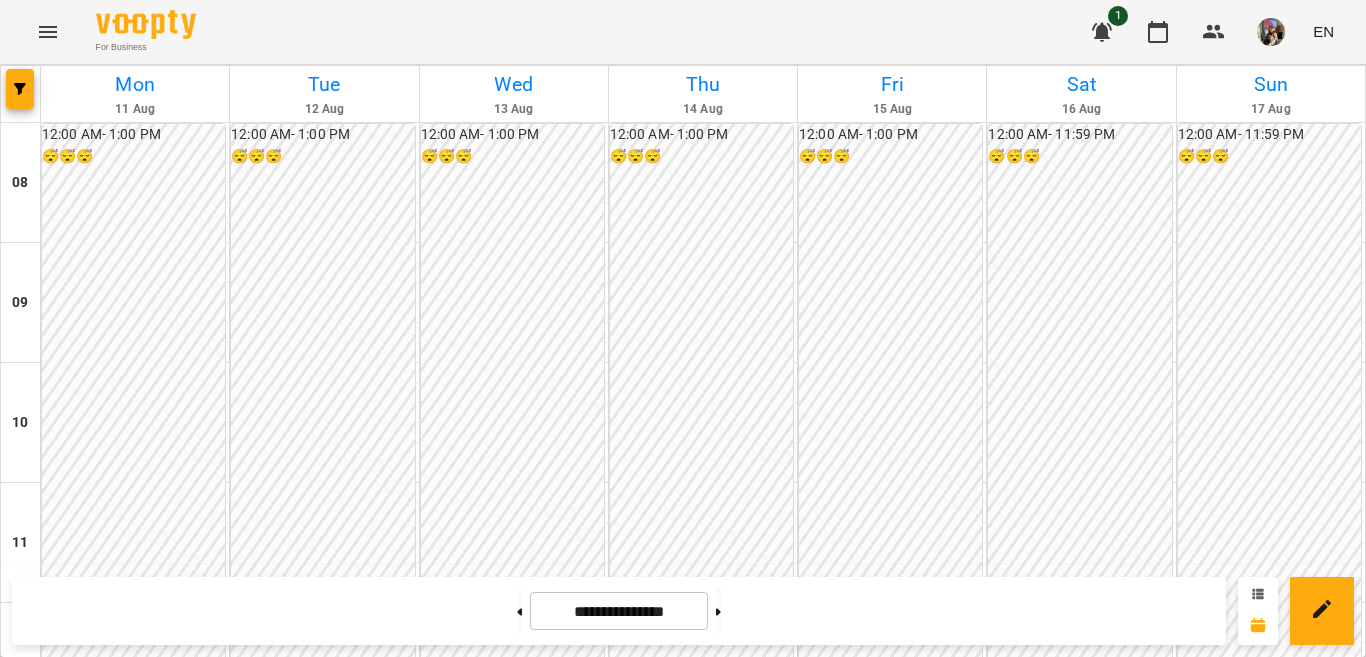 click 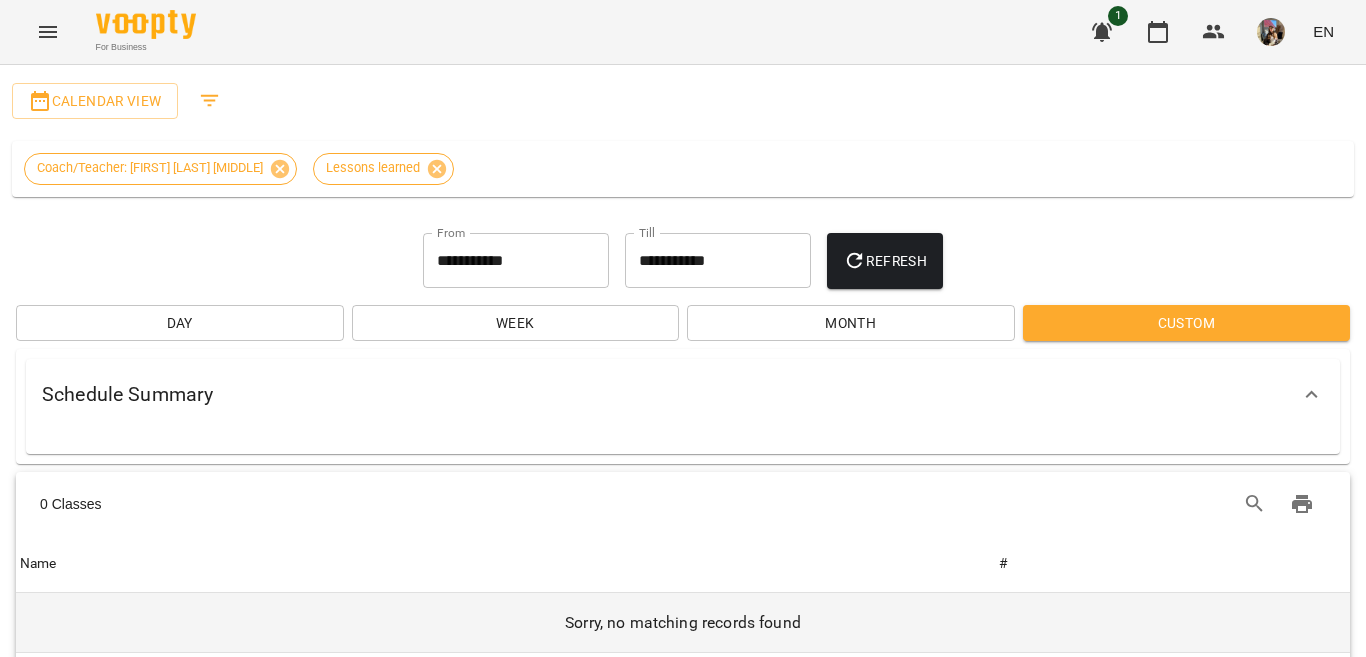 scroll, scrollTop: 65, scrollLeft: 0, axis: vertical 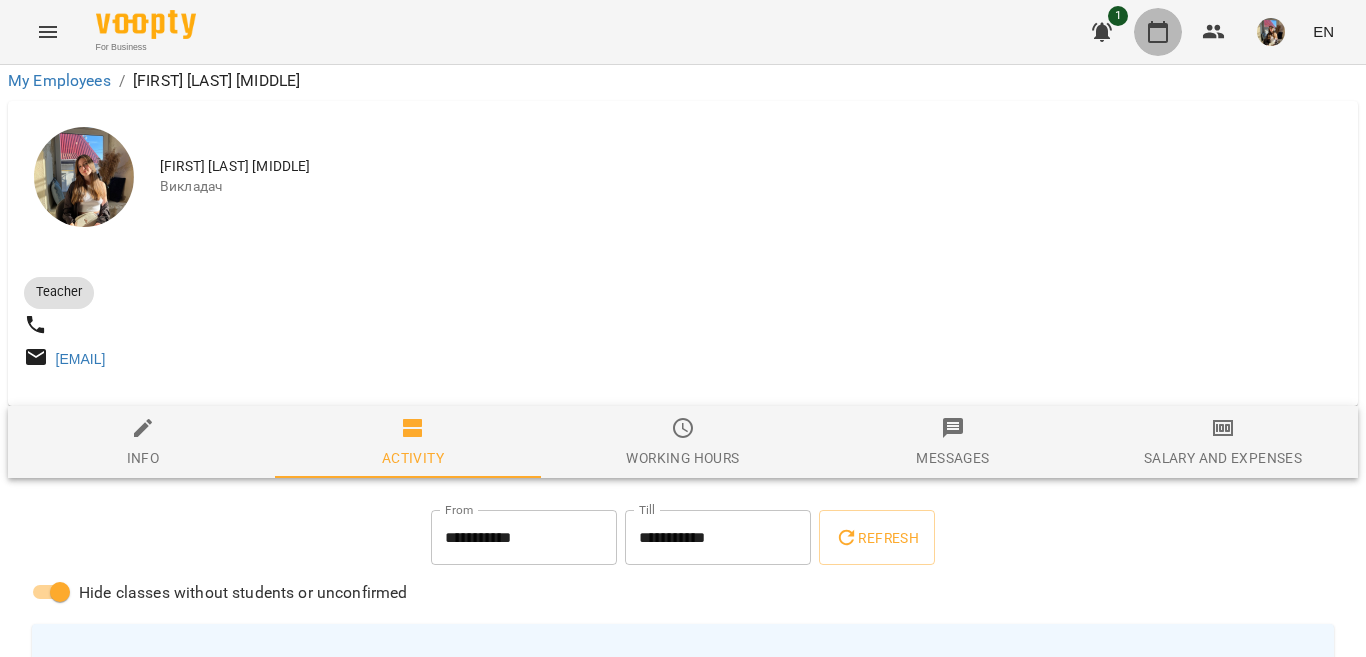 click 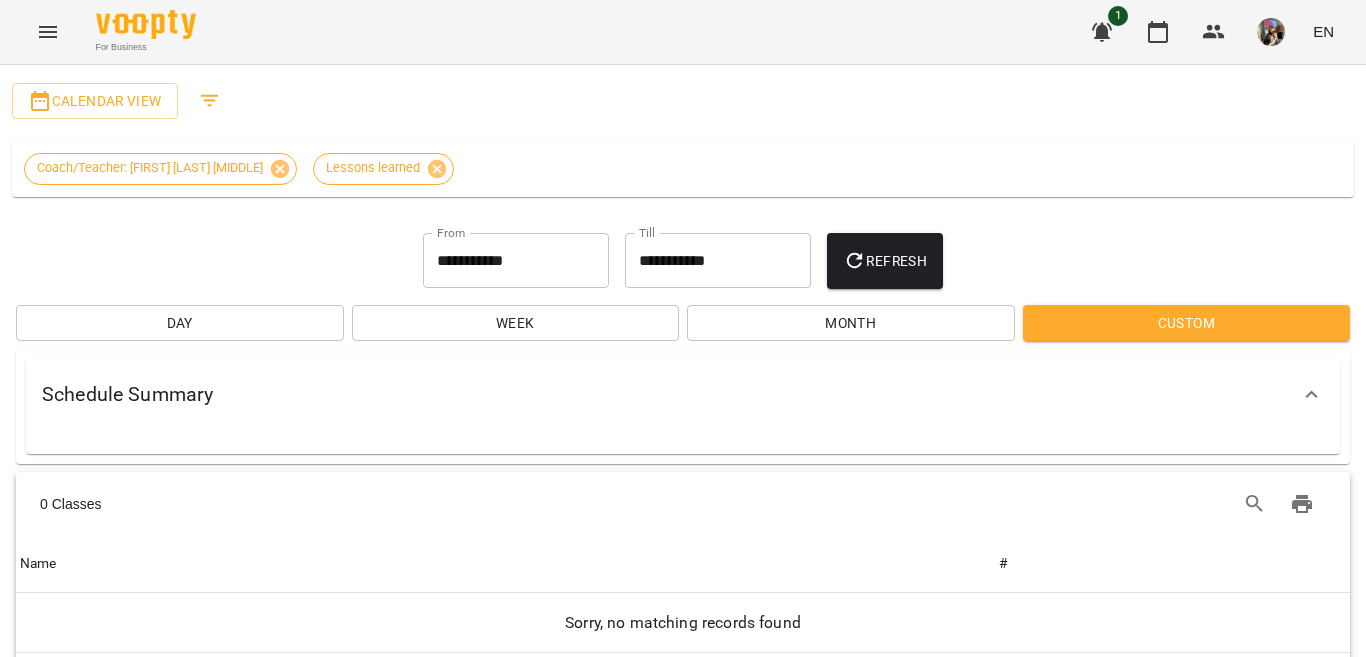 scroll, scrollTop: 0, scrollLeft: 0, axis: both 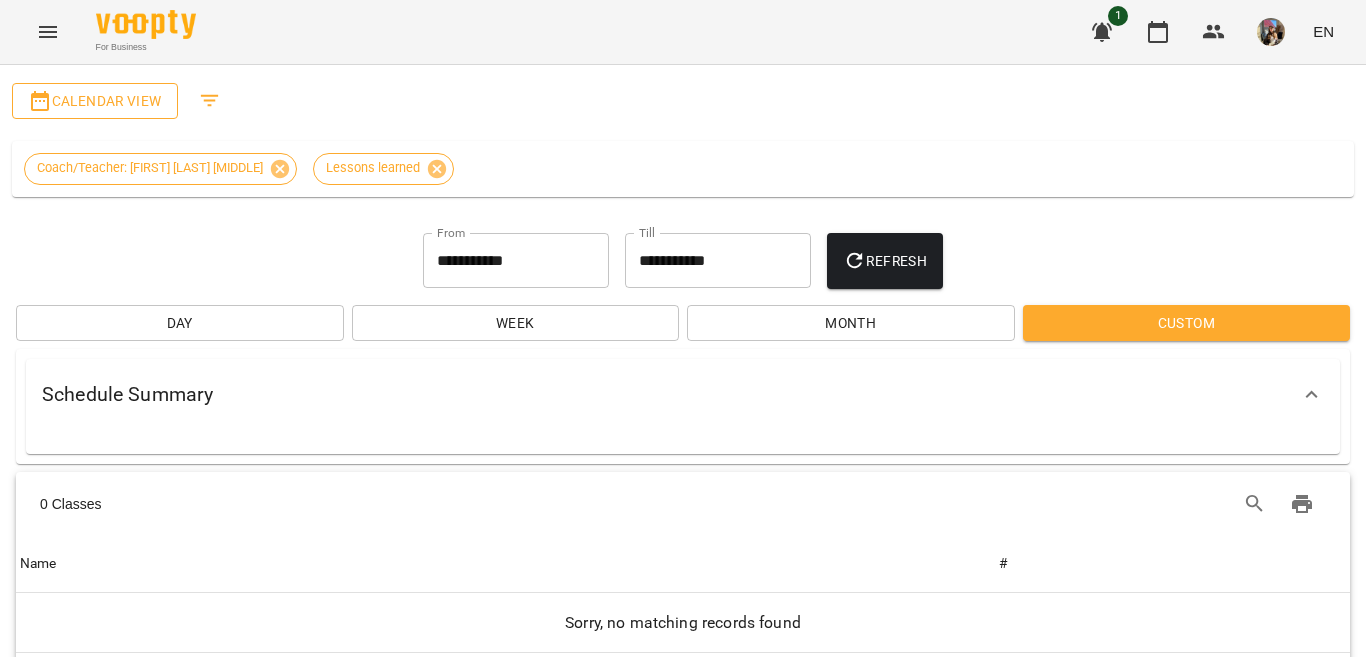 click on "Calendar View" at bounding box center [95, 101] 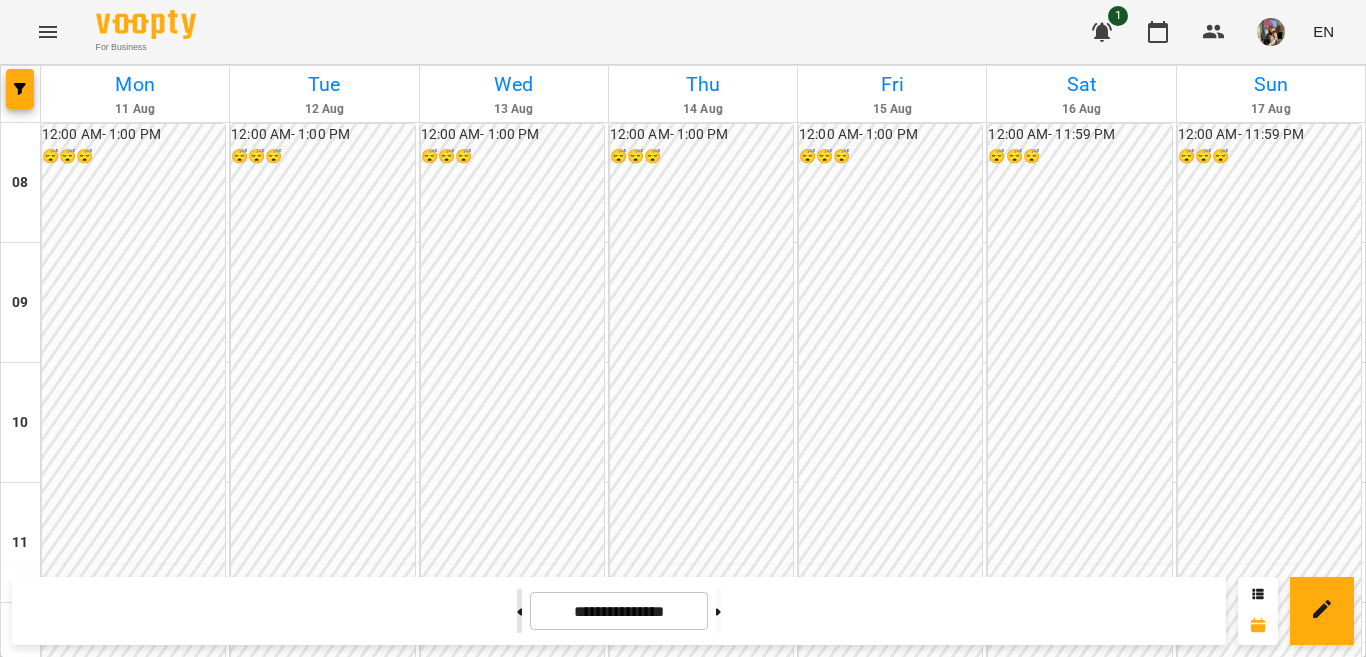 click at bounding box center (519, 611) 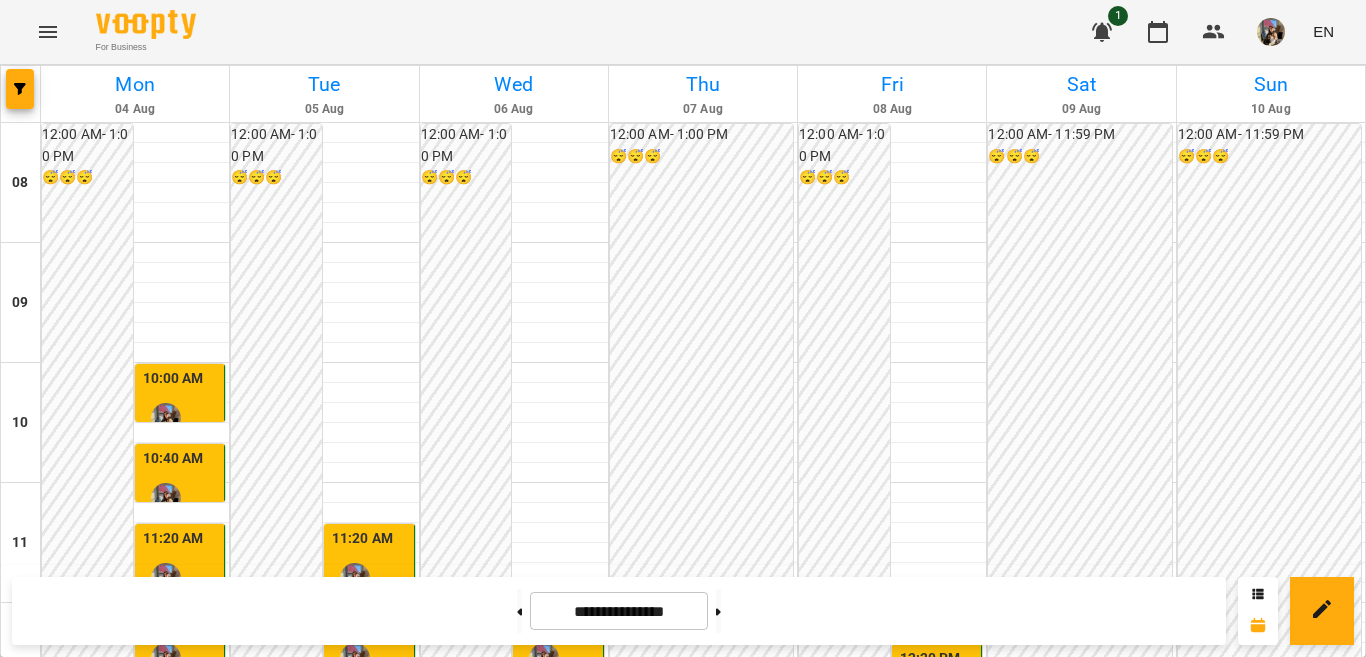 scroll, scrollTop: 700, scrollLeft: 0, axis: vertical 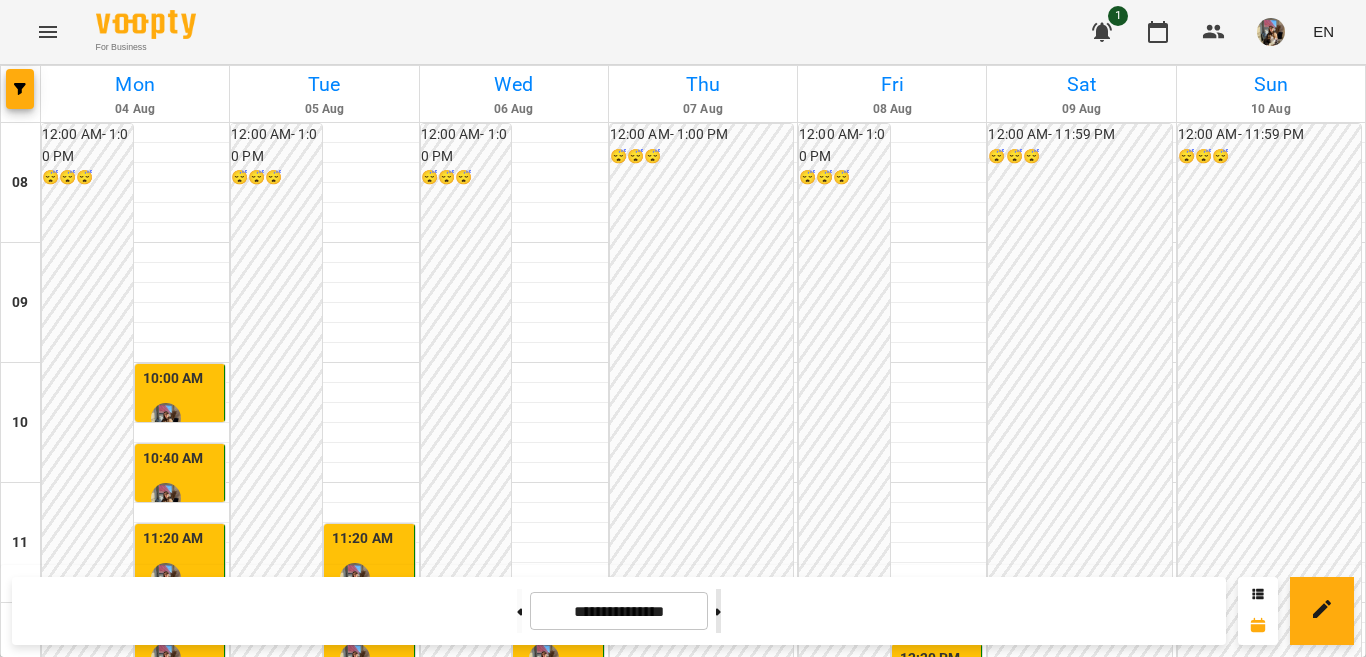 click at bounding box center [718, 611] 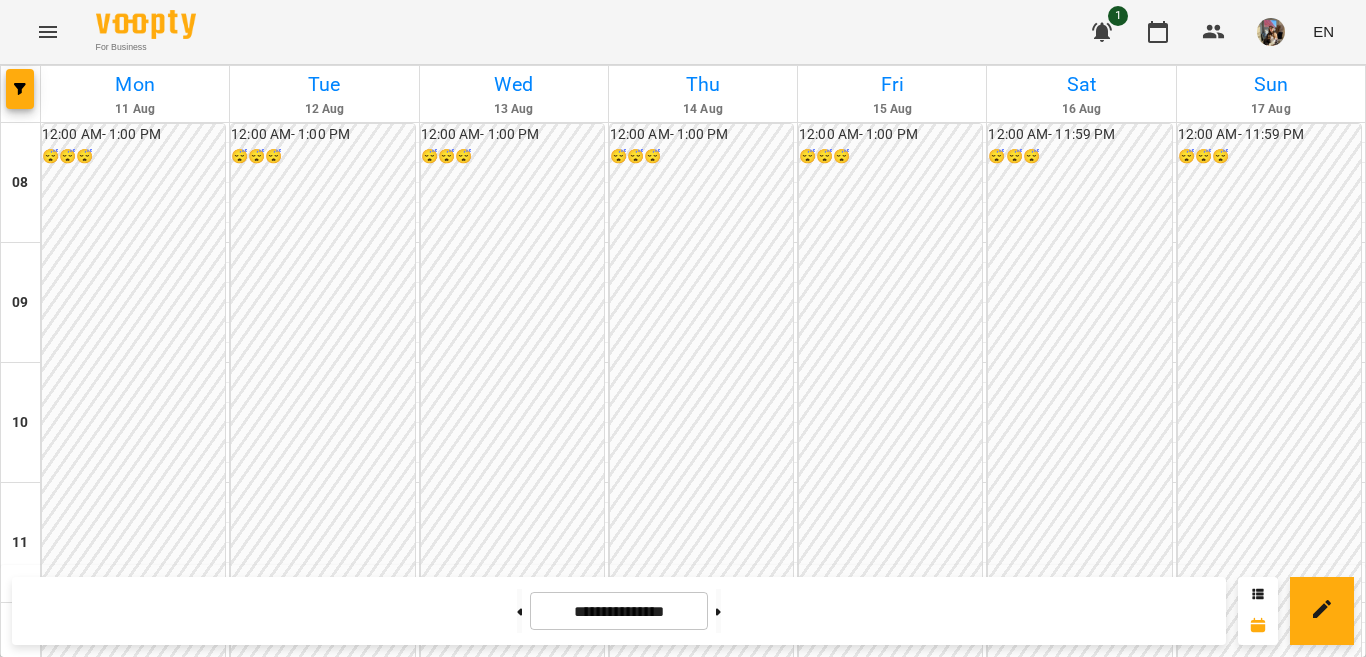 scroll, scrollTop: 0, scrollLeft: 0, axis: both 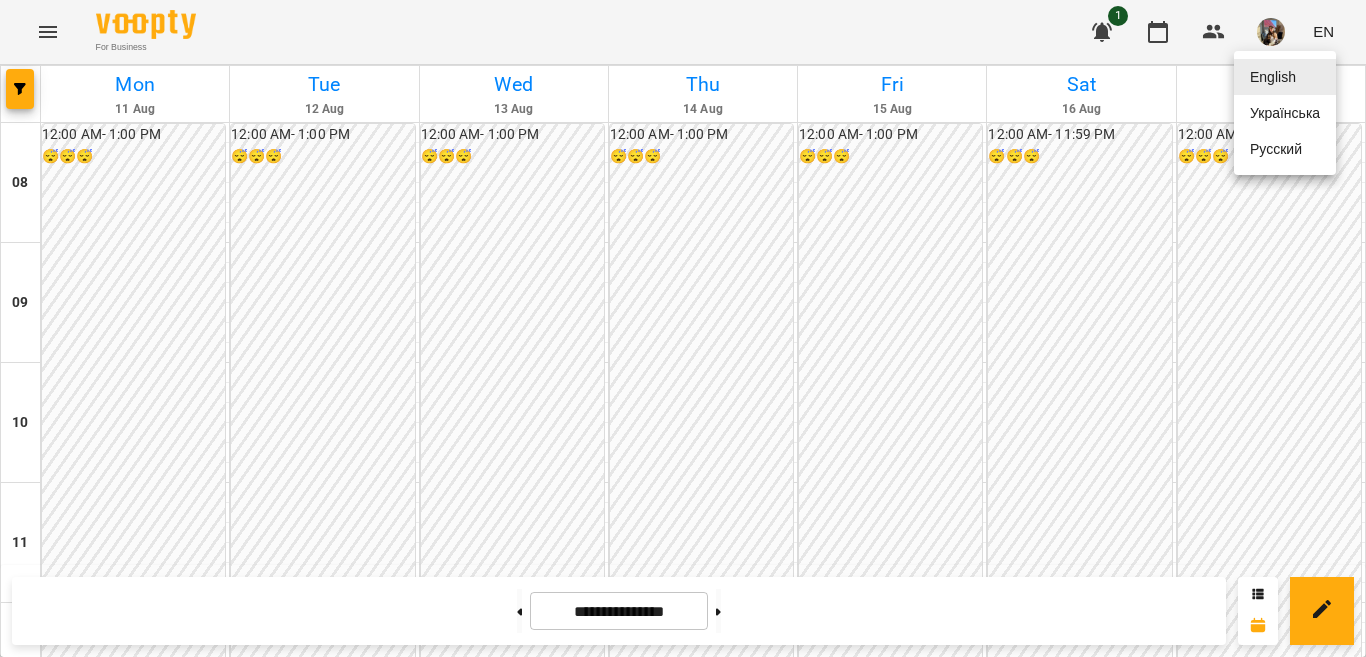 click on "Українська" at bounding box center (1285, 113) 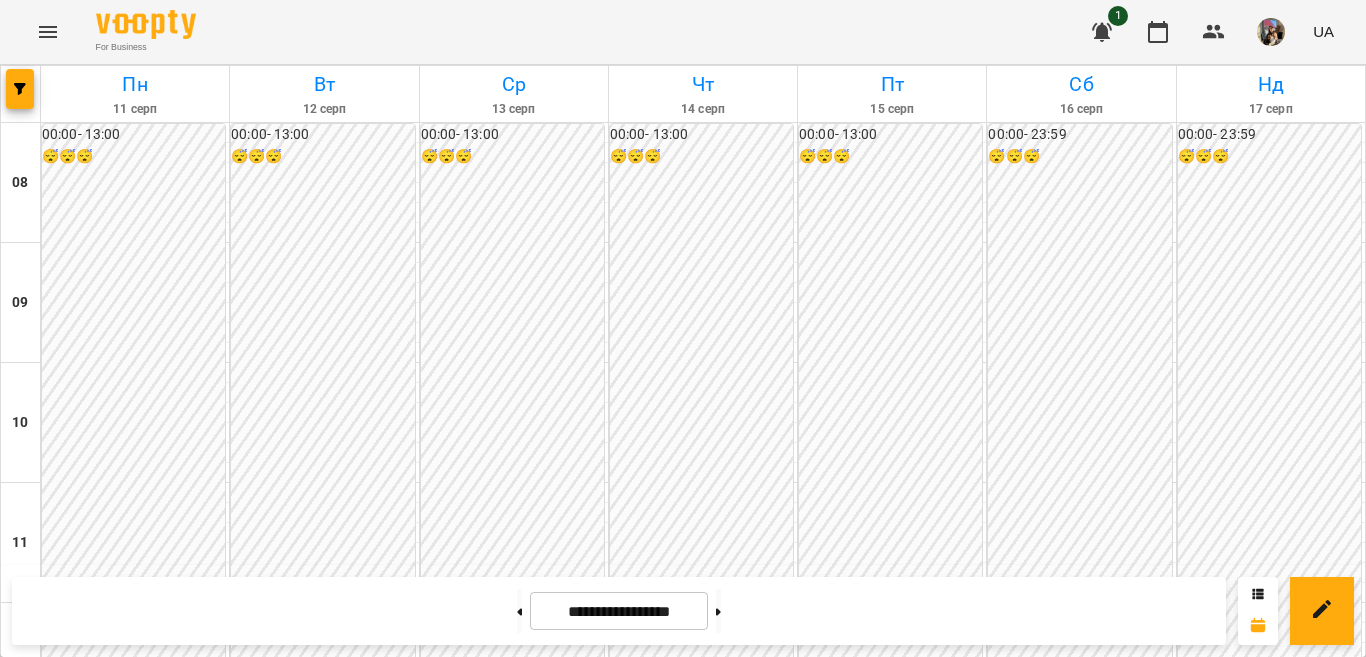 scroll, scrollTop: 0, scrollLeft: 0, axis: both 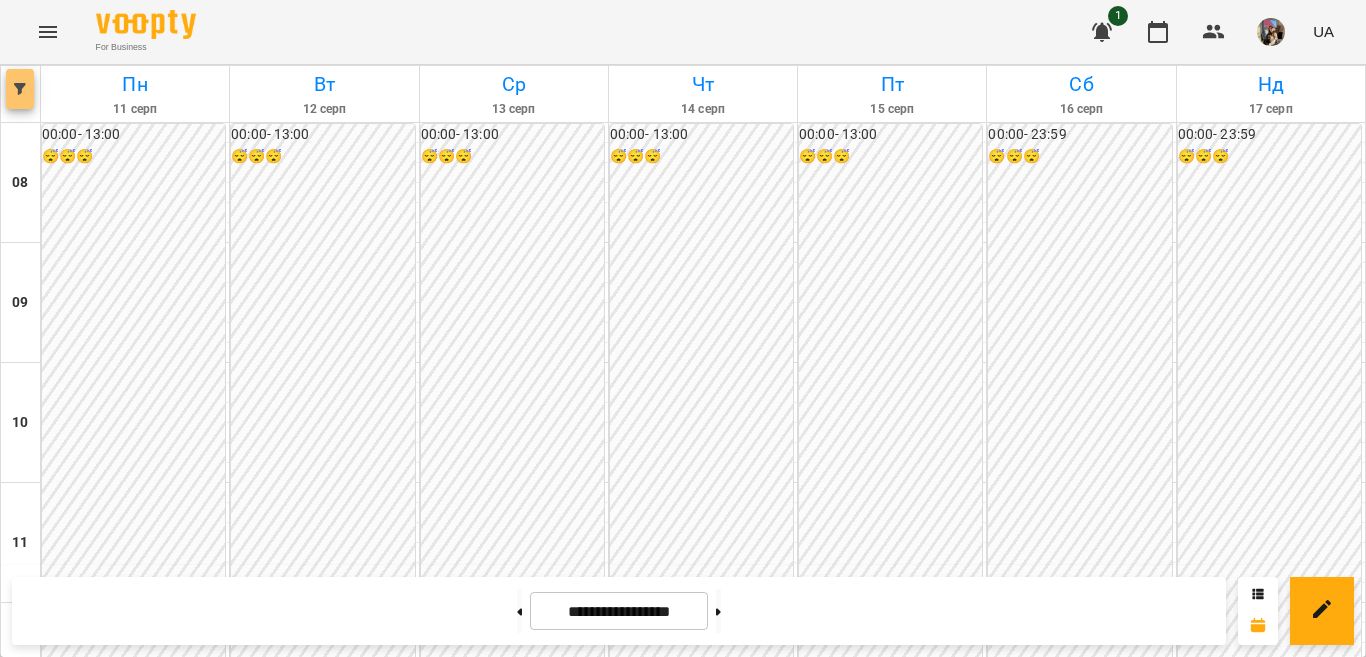 click 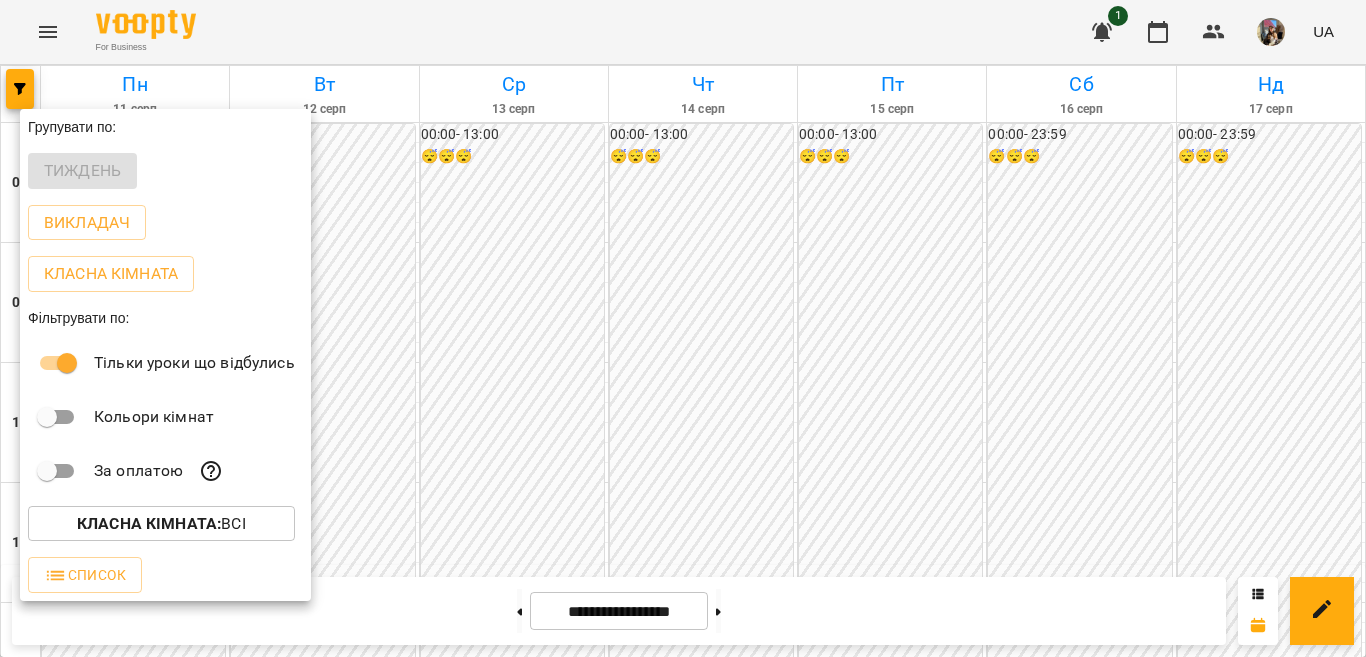 click at bounding box center (683, 328) 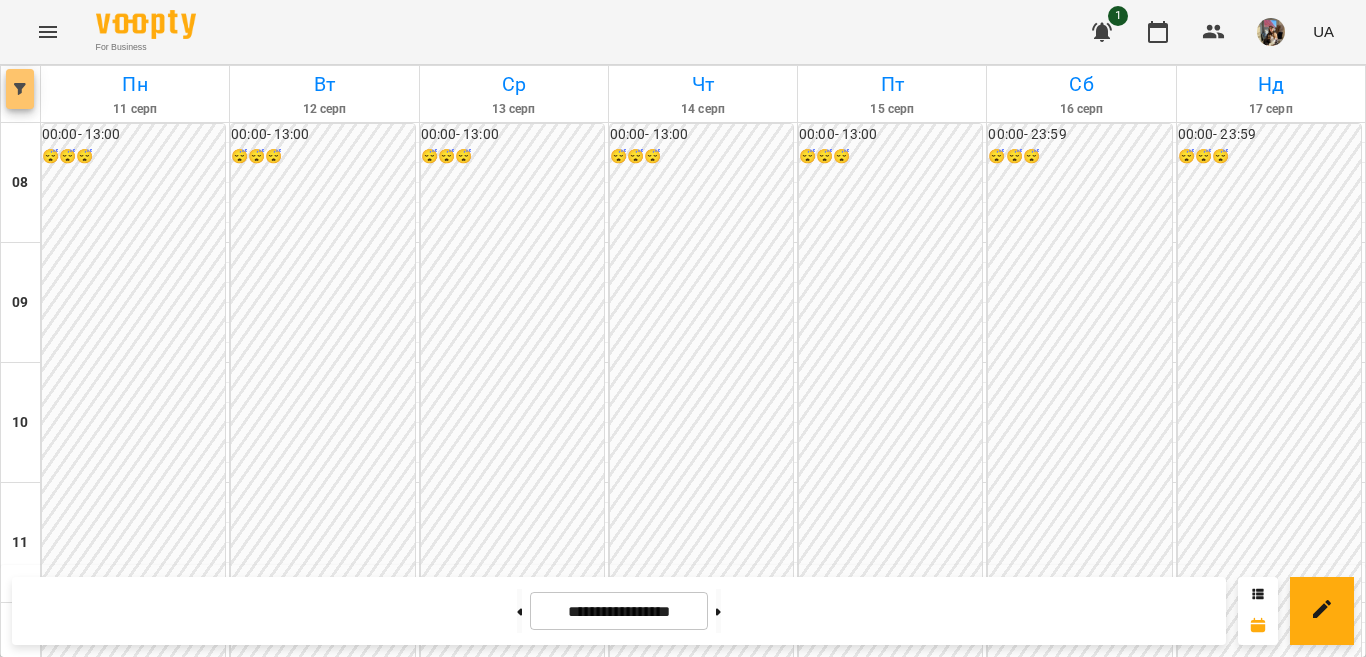 click at bounding box center [20, 89] 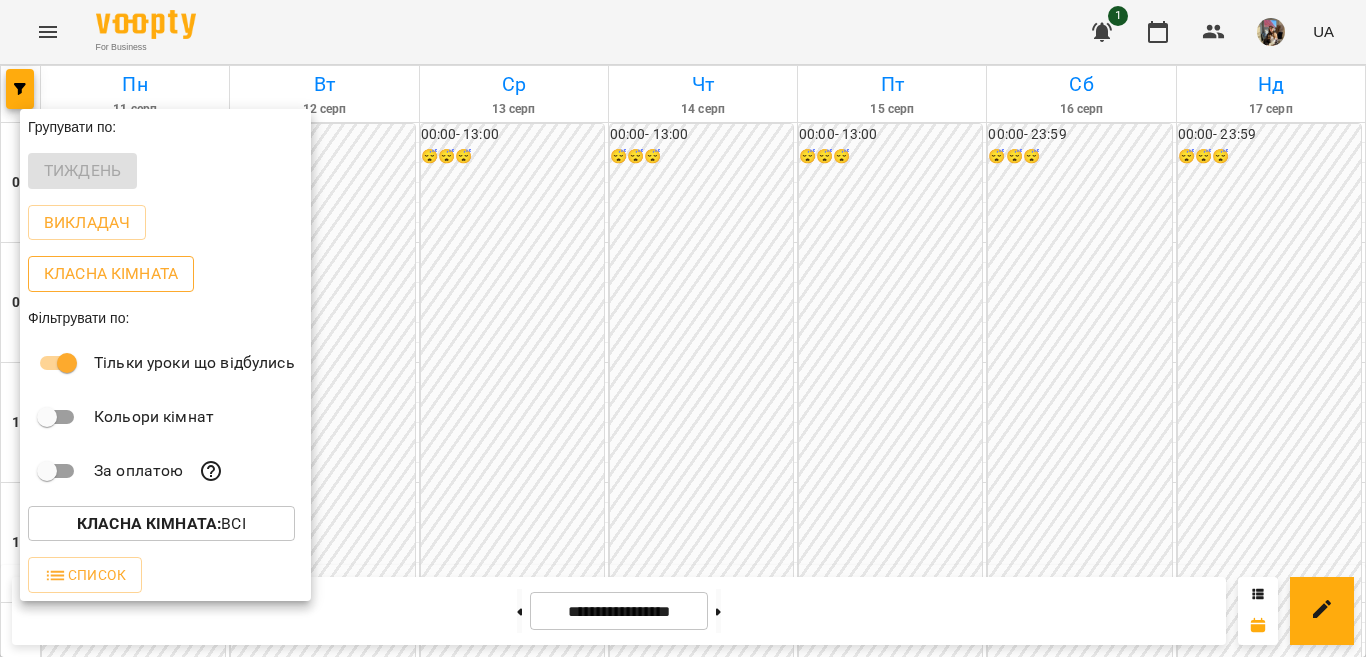 click on "Класна кімната" at bounding box center (111, 274) 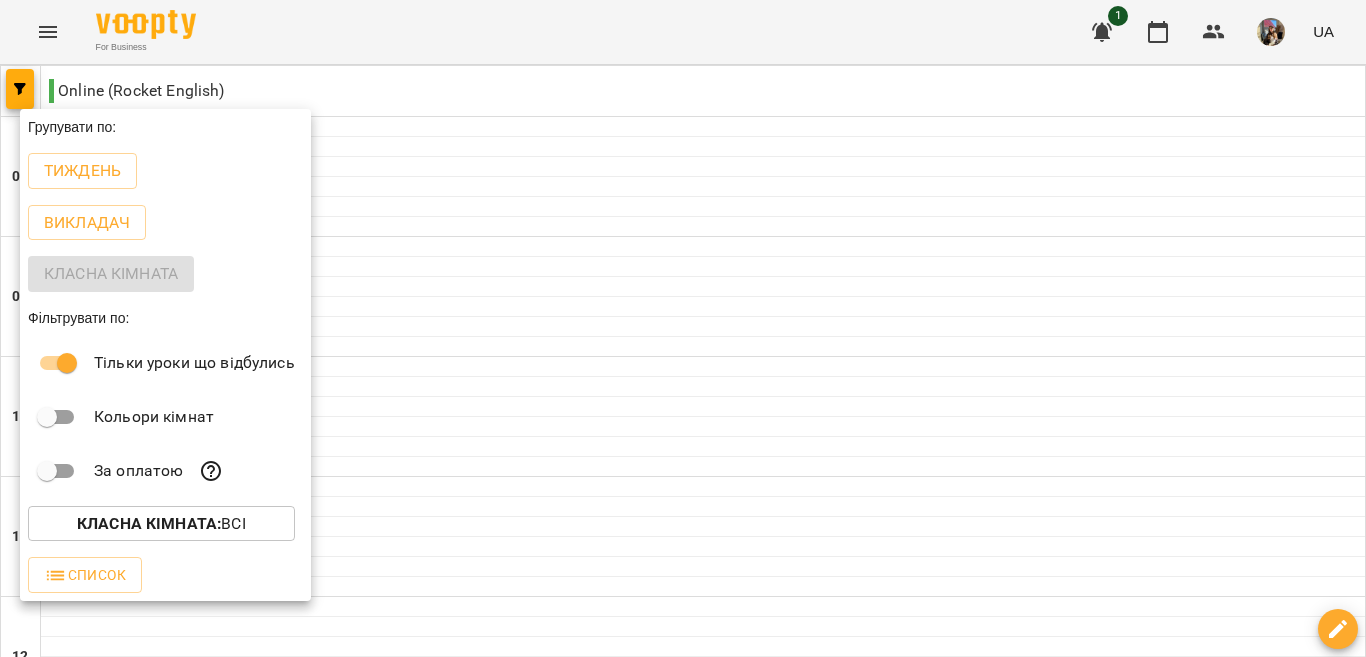 click on "Класна кімната :" at bounding box center (149, 523) 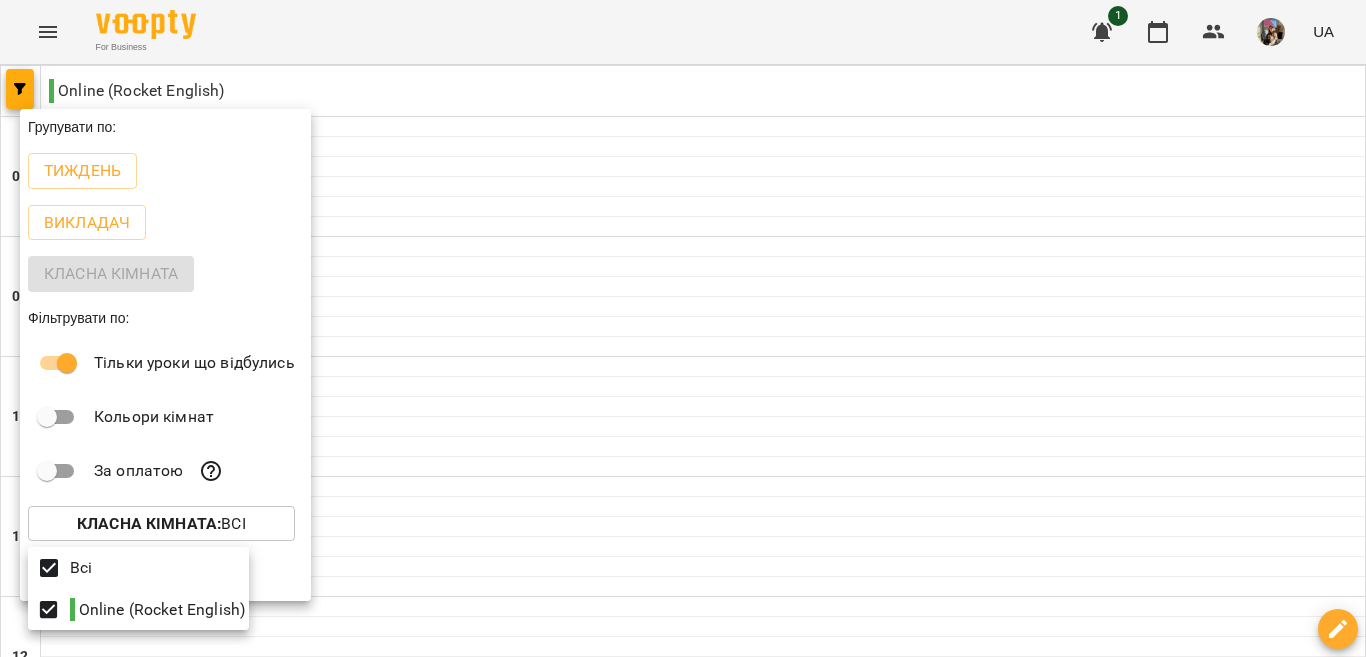 click at bounding box center (683, 328) 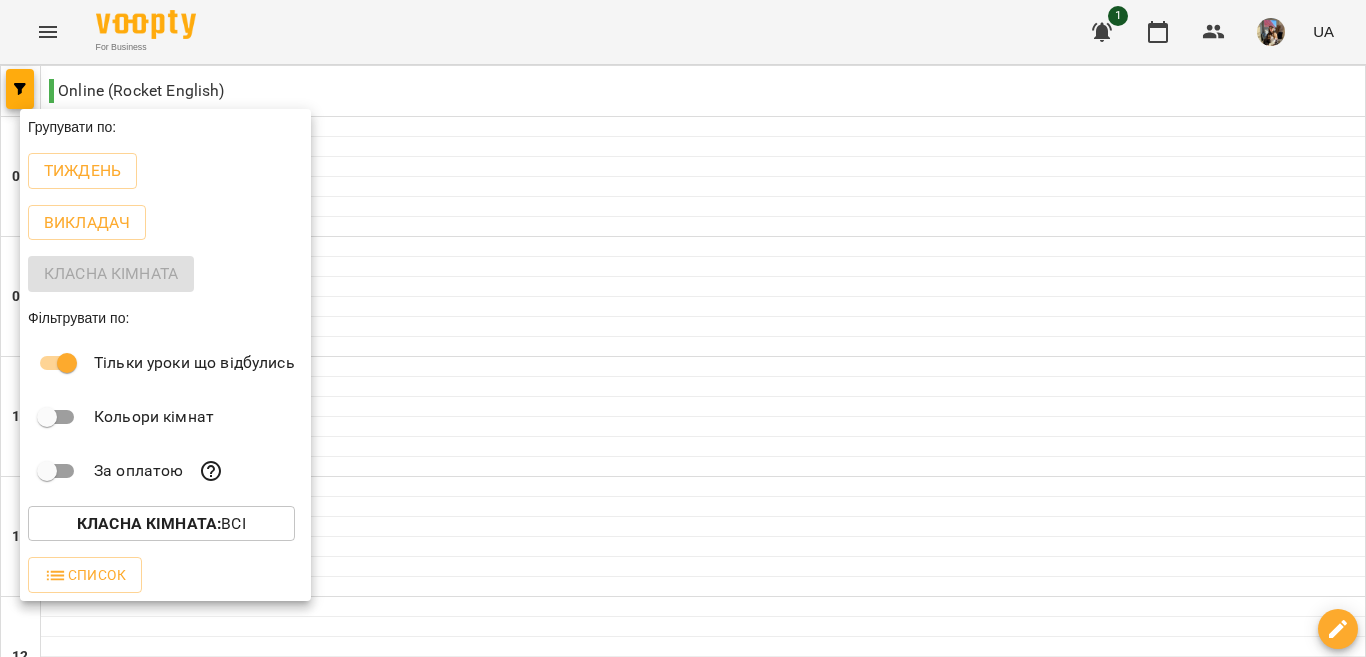 click at bounding box center [683, 328] 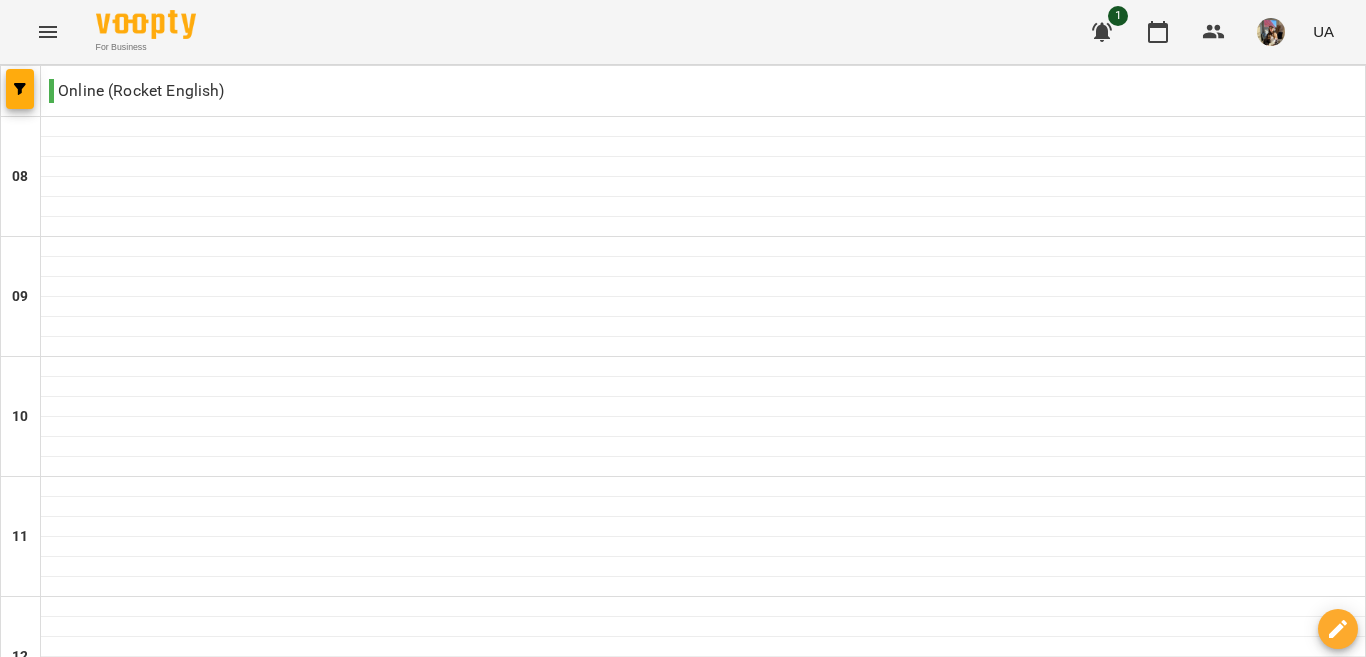 click at bounding box center [583, 1888] 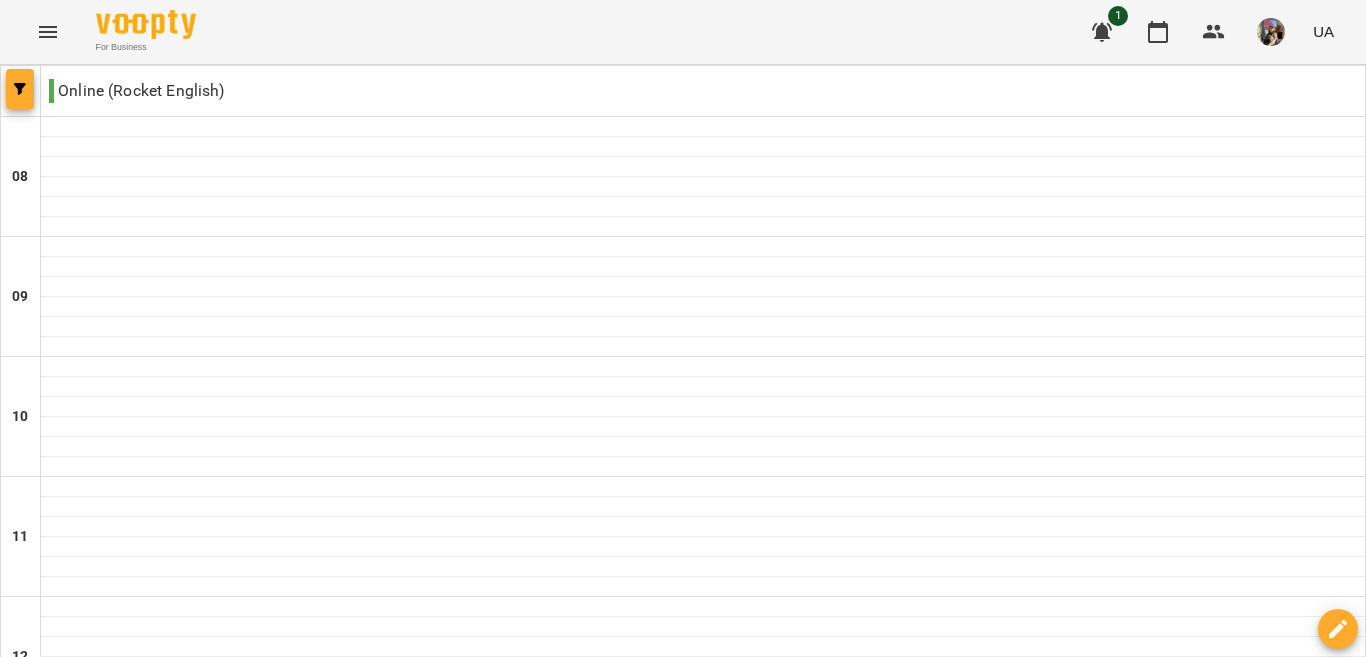 click 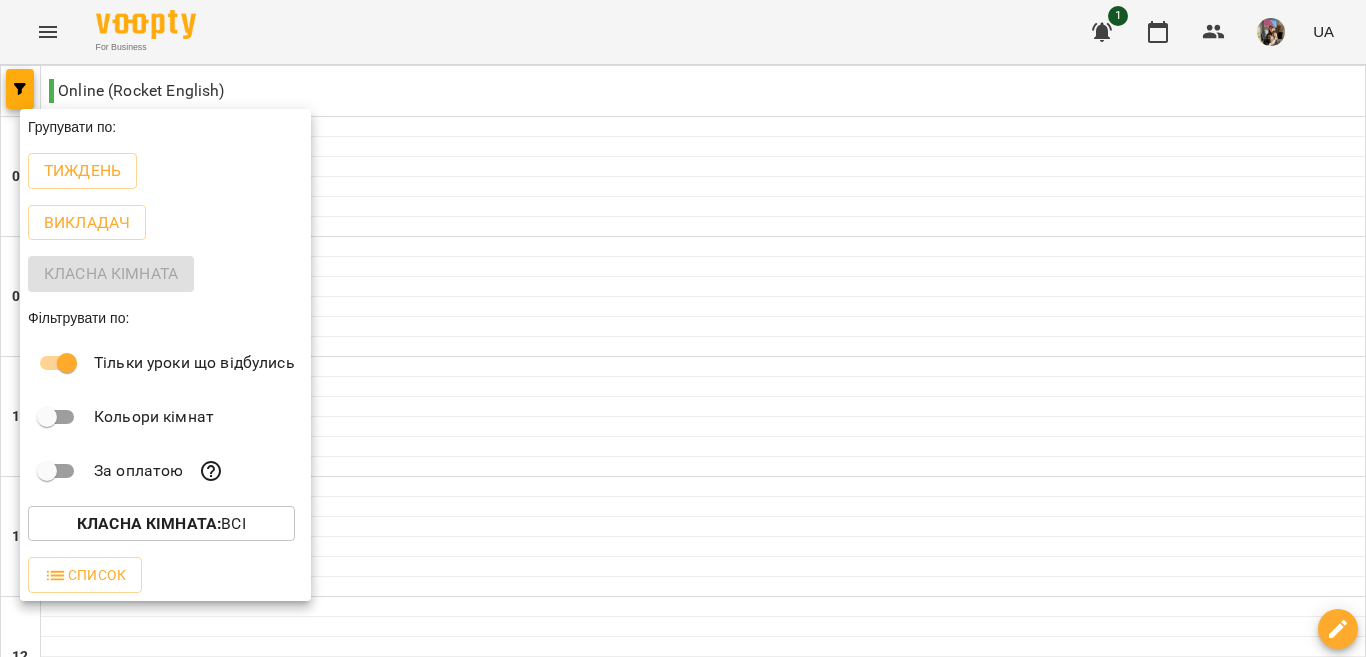 click on "Класна кімната" at bounding box center (165, 274) 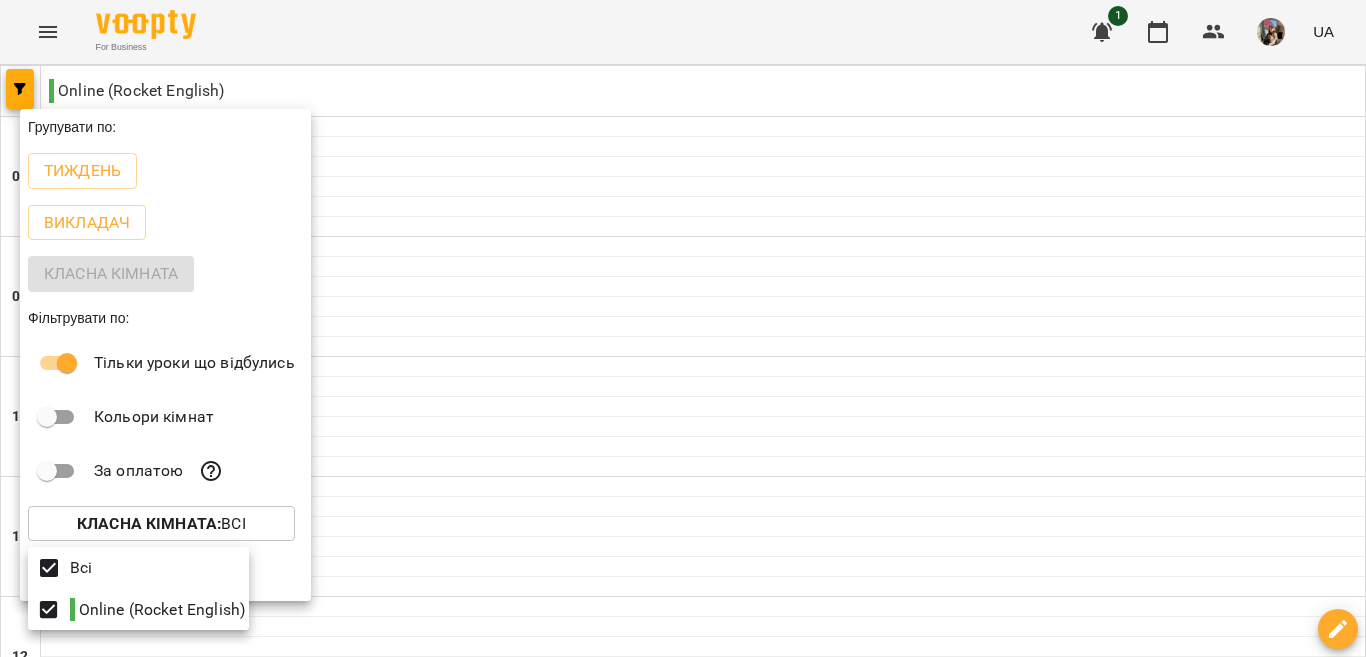 click at bounding box center [683, 328] 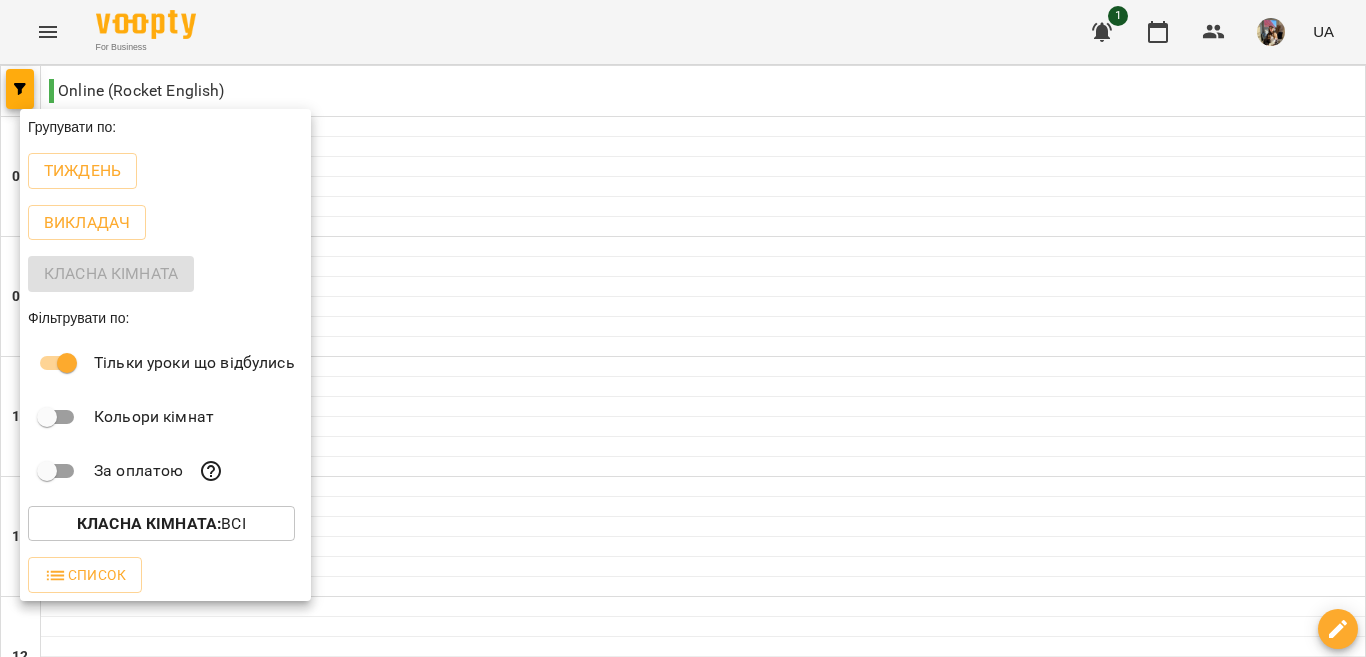 click on "Класна кімната :" at bounding box center (149, 523) 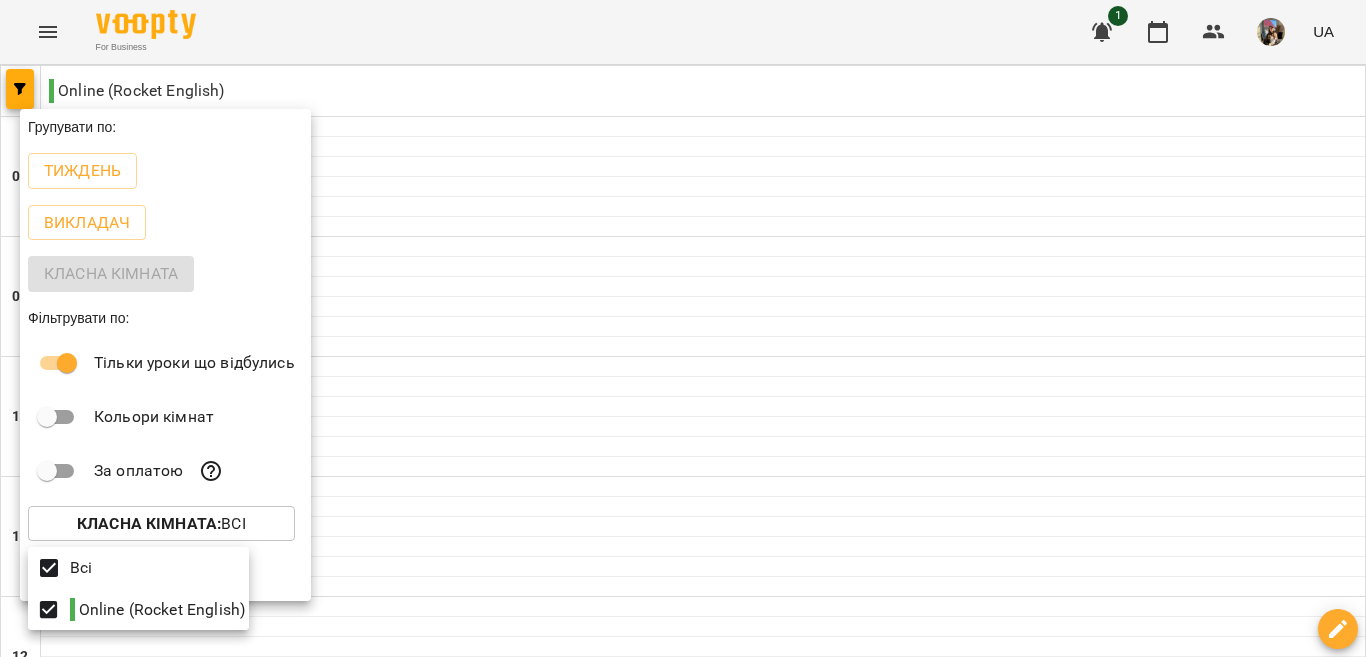 click at bounding box center [683, 328] 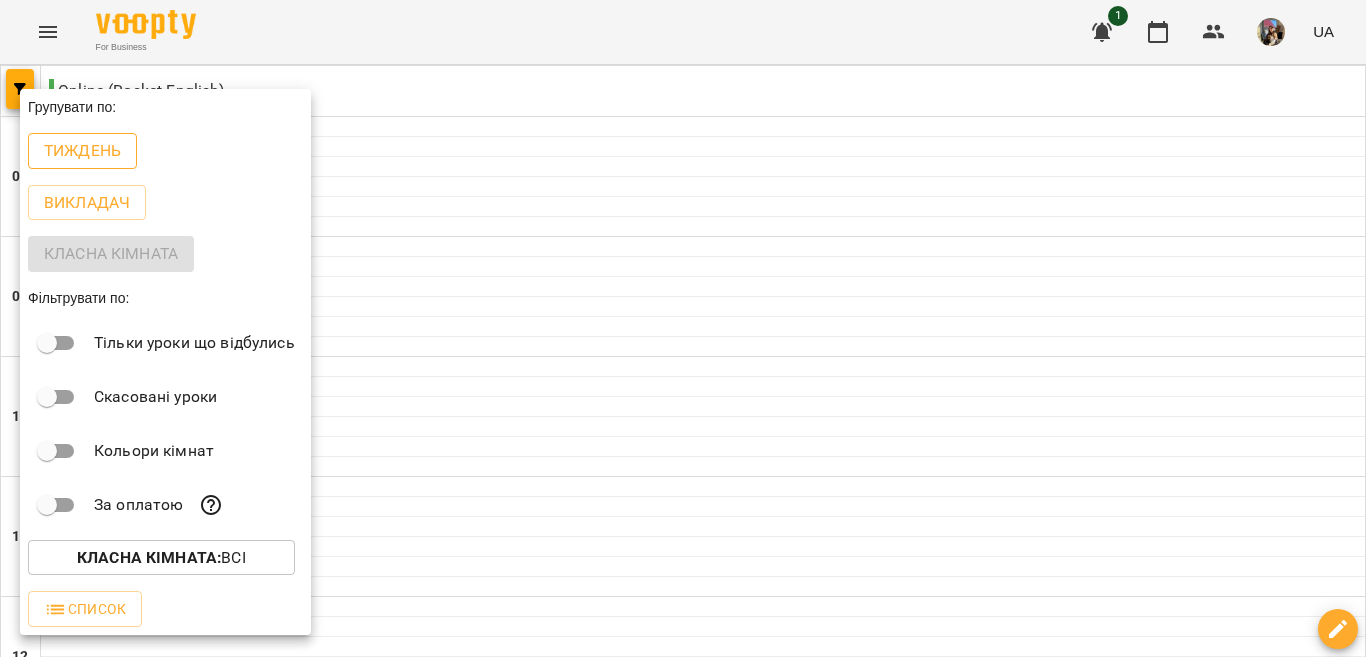 click on "Тиждень" at bounding box center (82, 151) 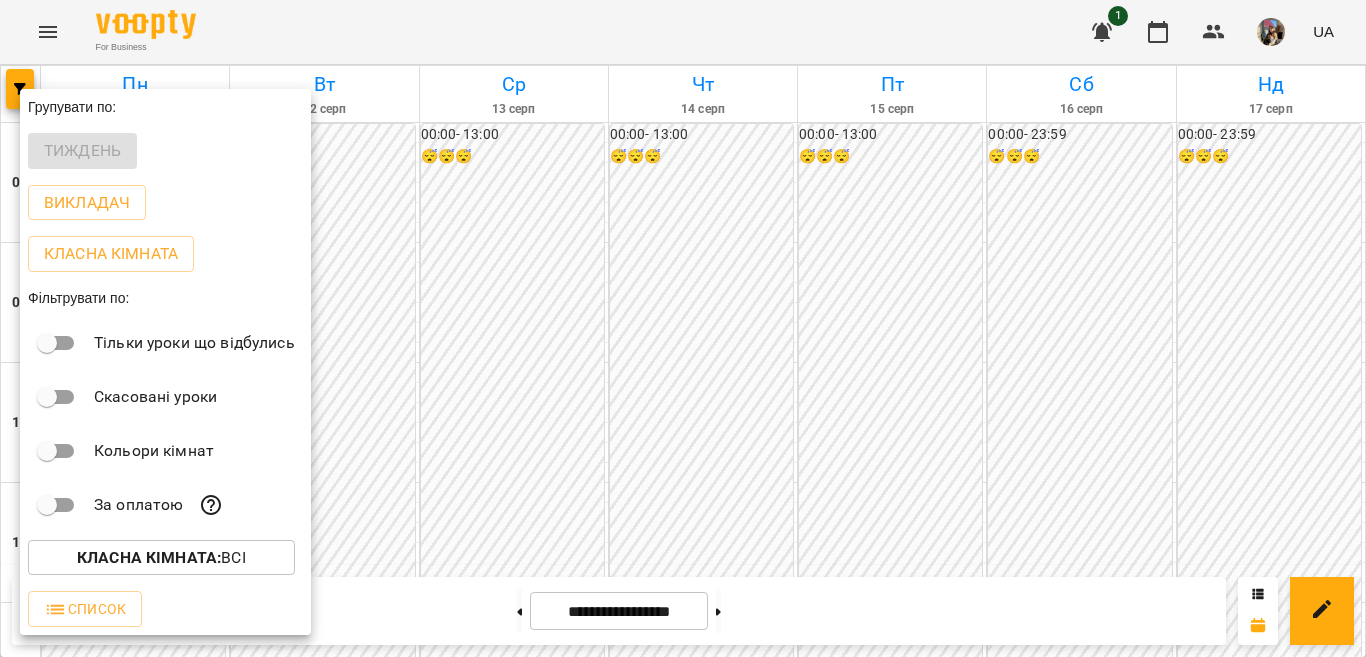 click at bounding box center [683, 328] 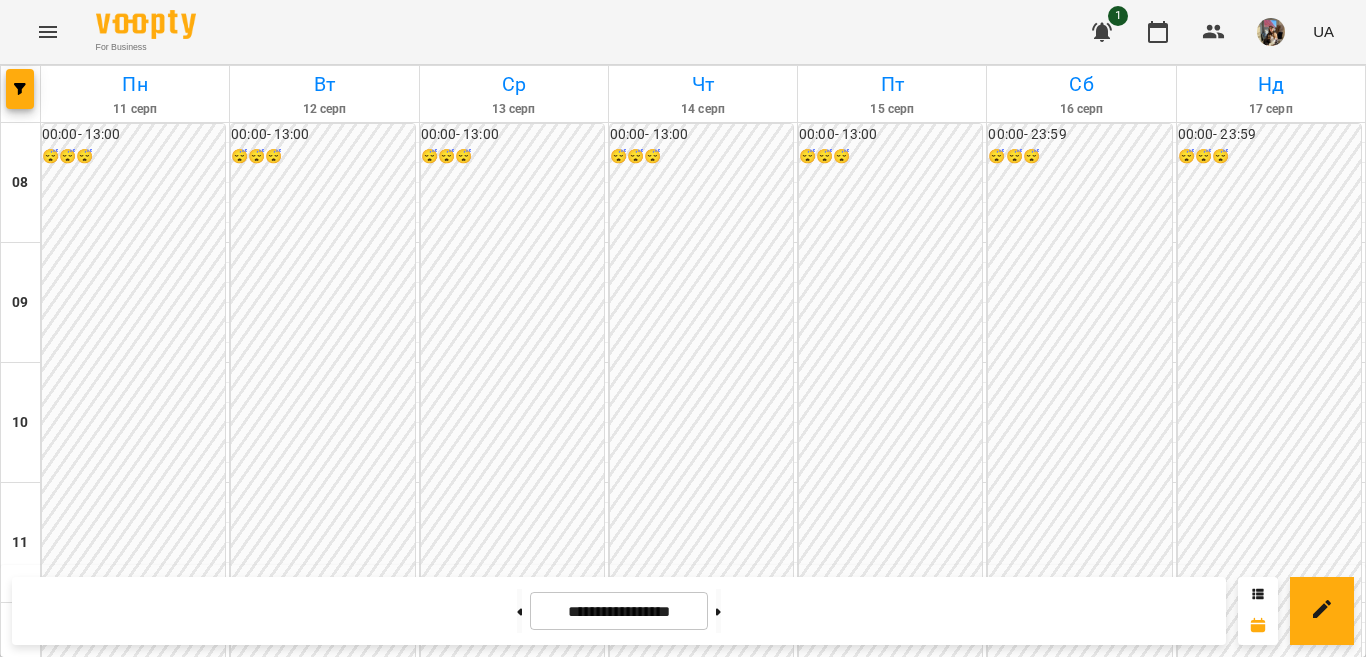 scroll, scrollTop: 600, scrollLeft: 0, axis: vertical 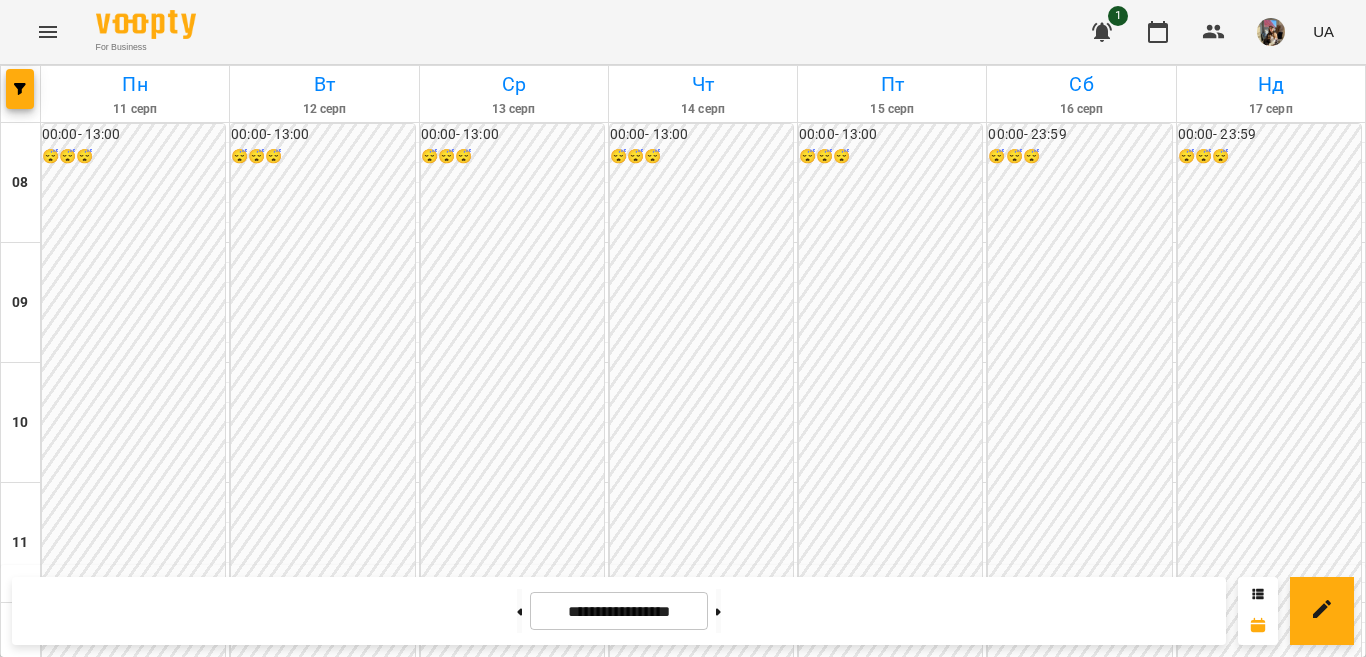 click on "13:20" at bounding box center [135, 791] 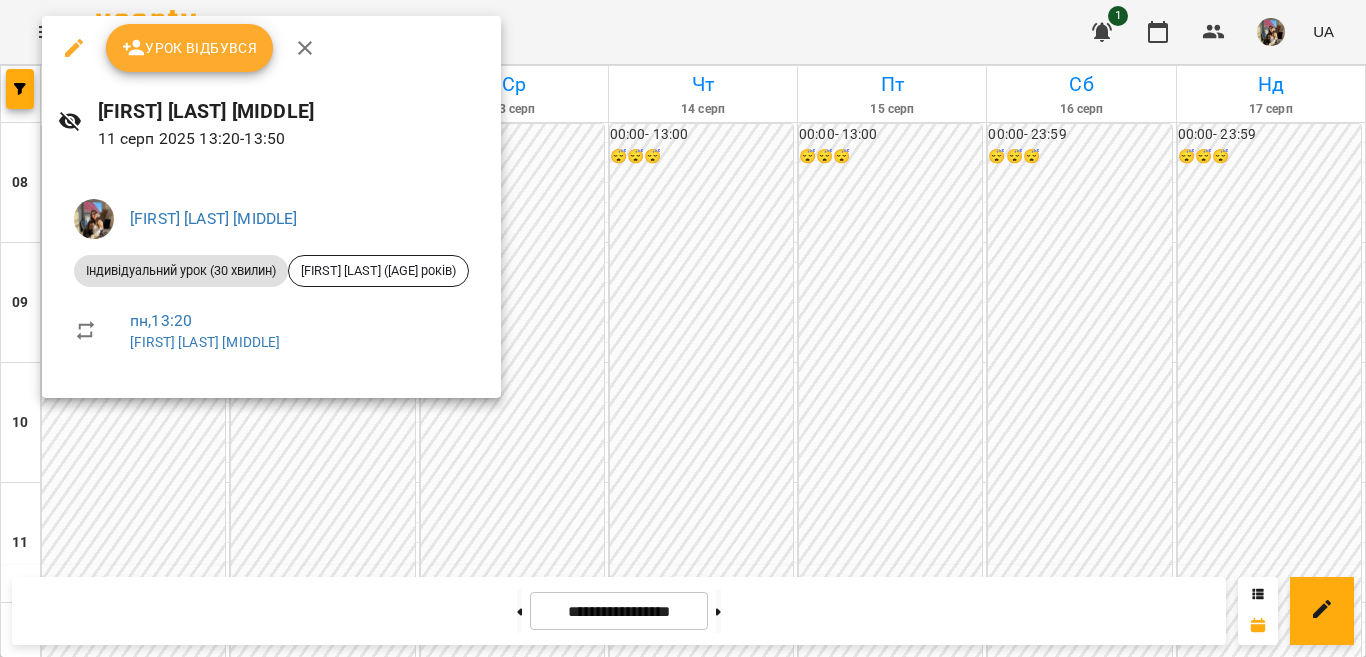 click at bounding box center (683, 328) 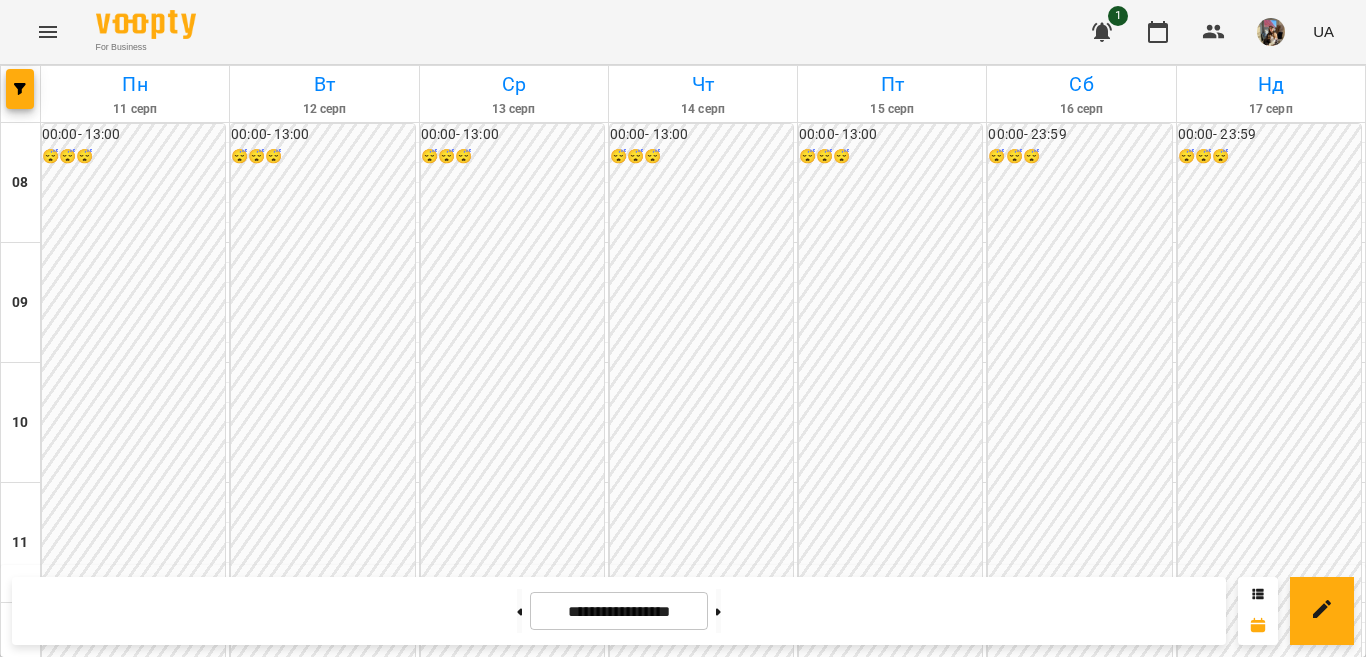 scroll, scrollTop: 500, scrollLeft: 0, axis: vertical 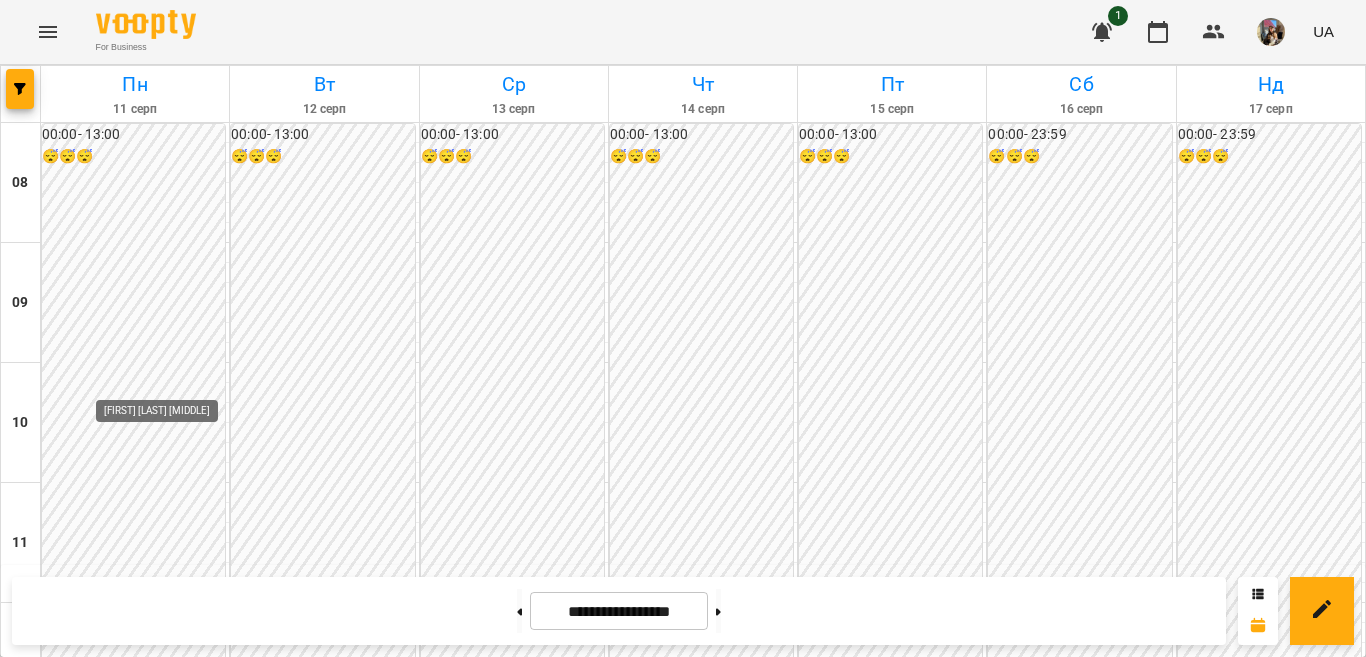click at bounding box center (197, 871) 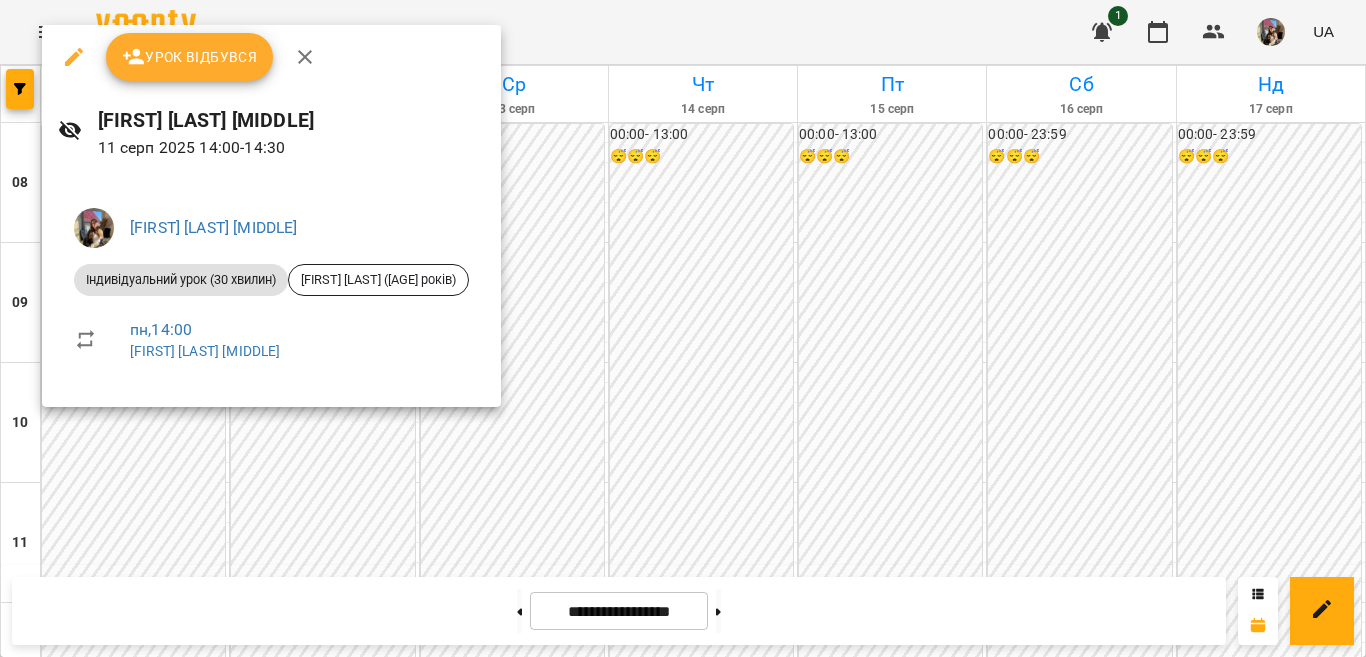 click at bounding box center (683, 328) 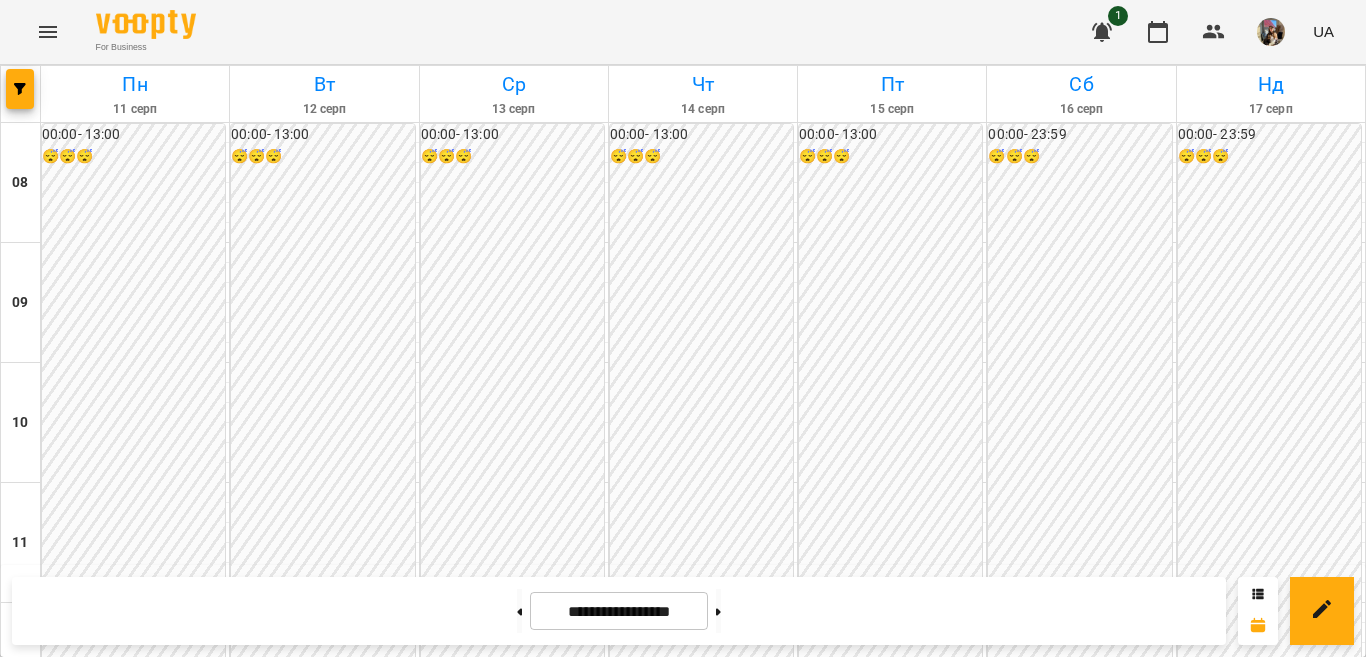 click on "14:40" at bounding box center (68, 939) 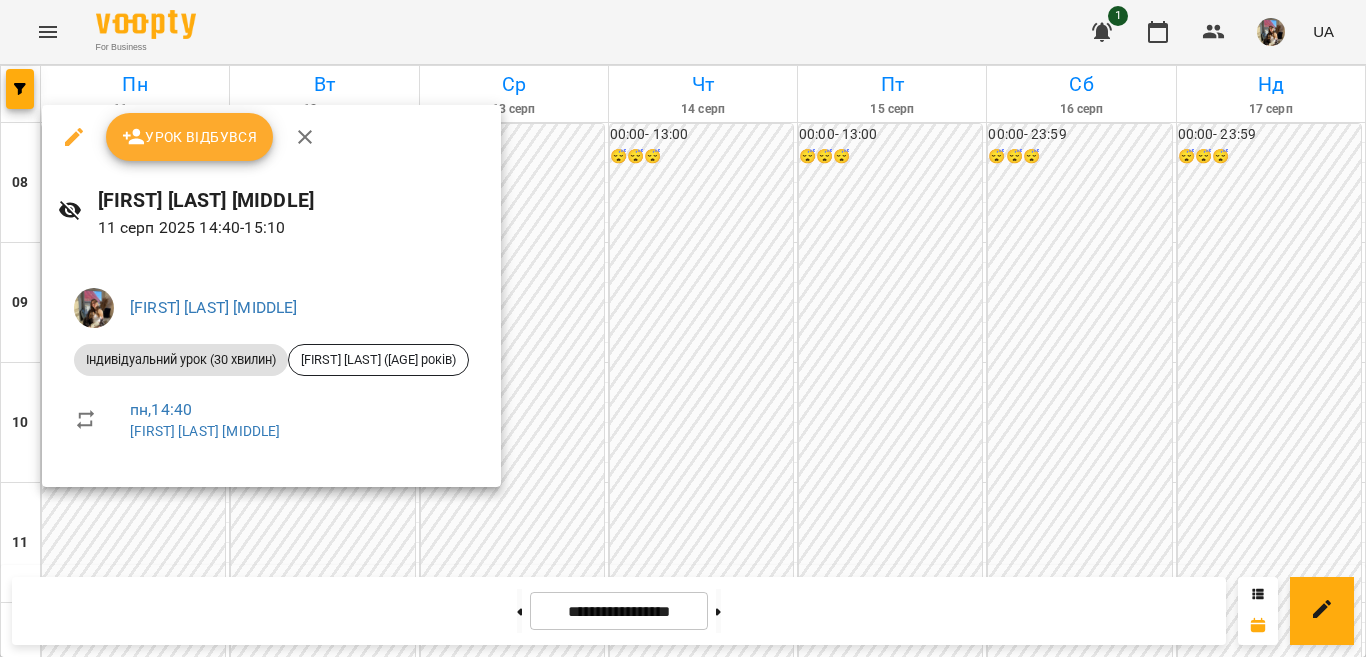 click at bounding box center (683, 328) 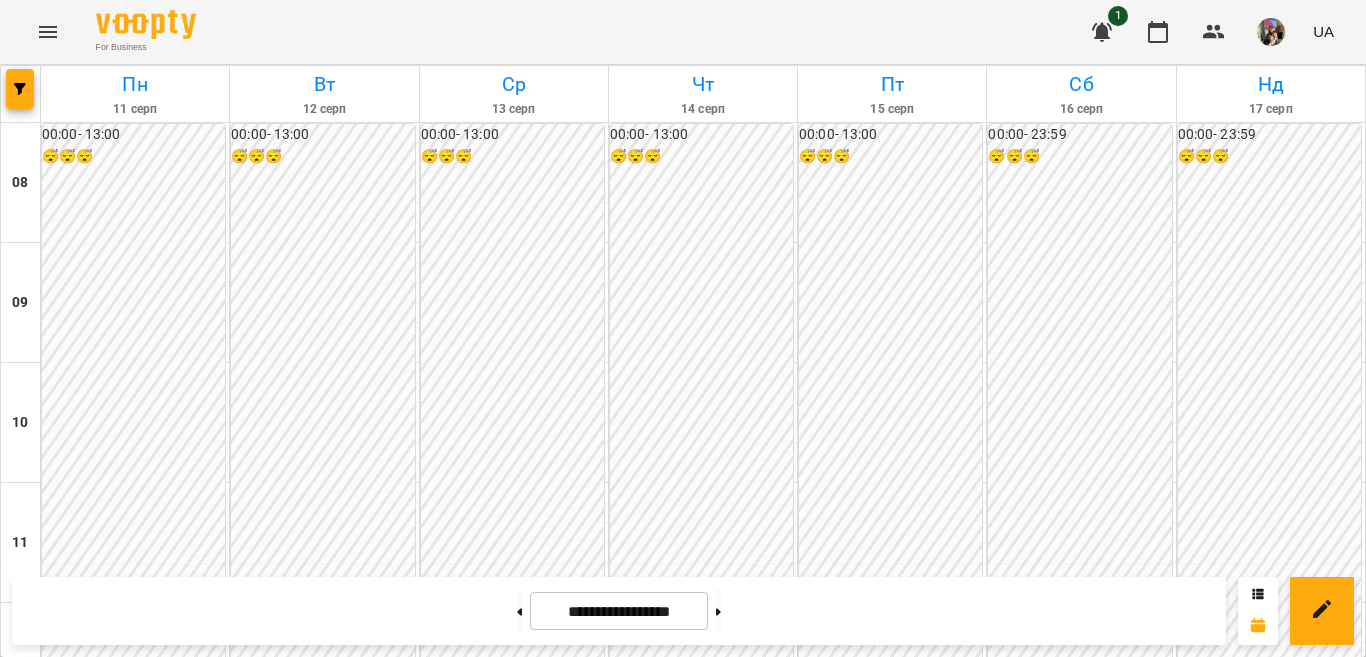 scroll, scrollTop: 600, scrollLeft: 0, axis: vertical 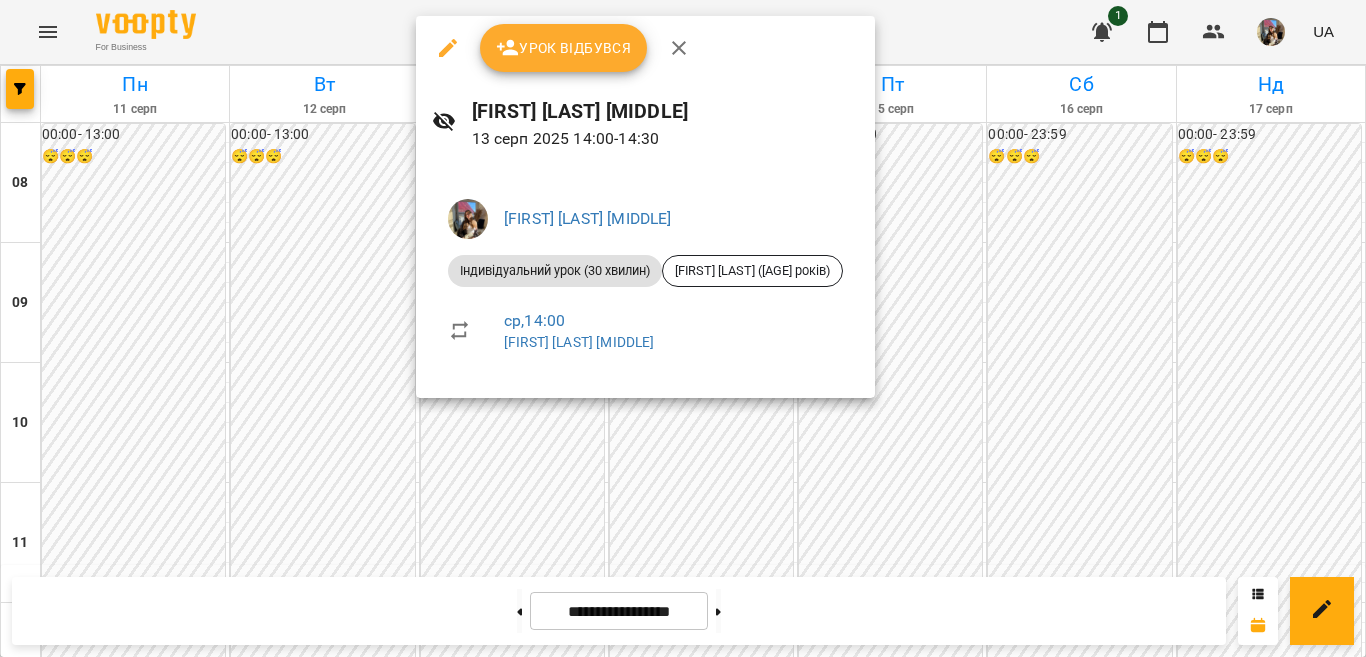 click at bounding box center (683, 328) 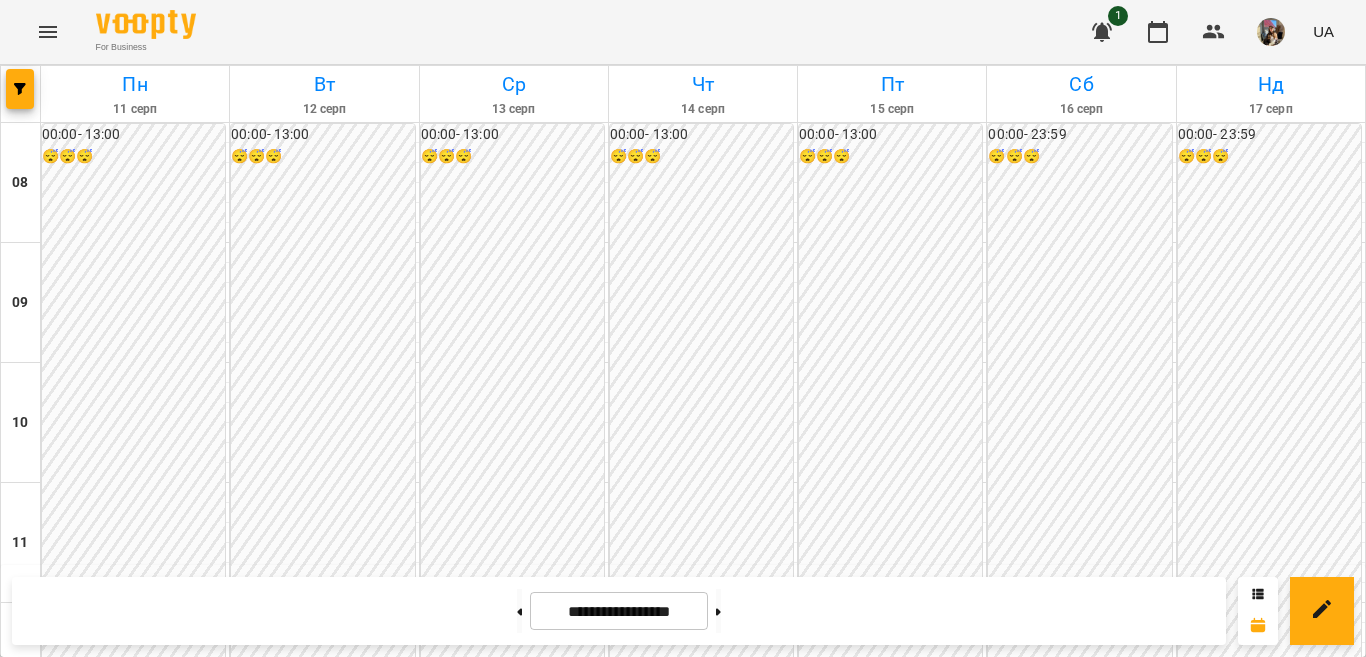 scroll, scrollTop: 1000, scrollLeft: 0, axis: vertical 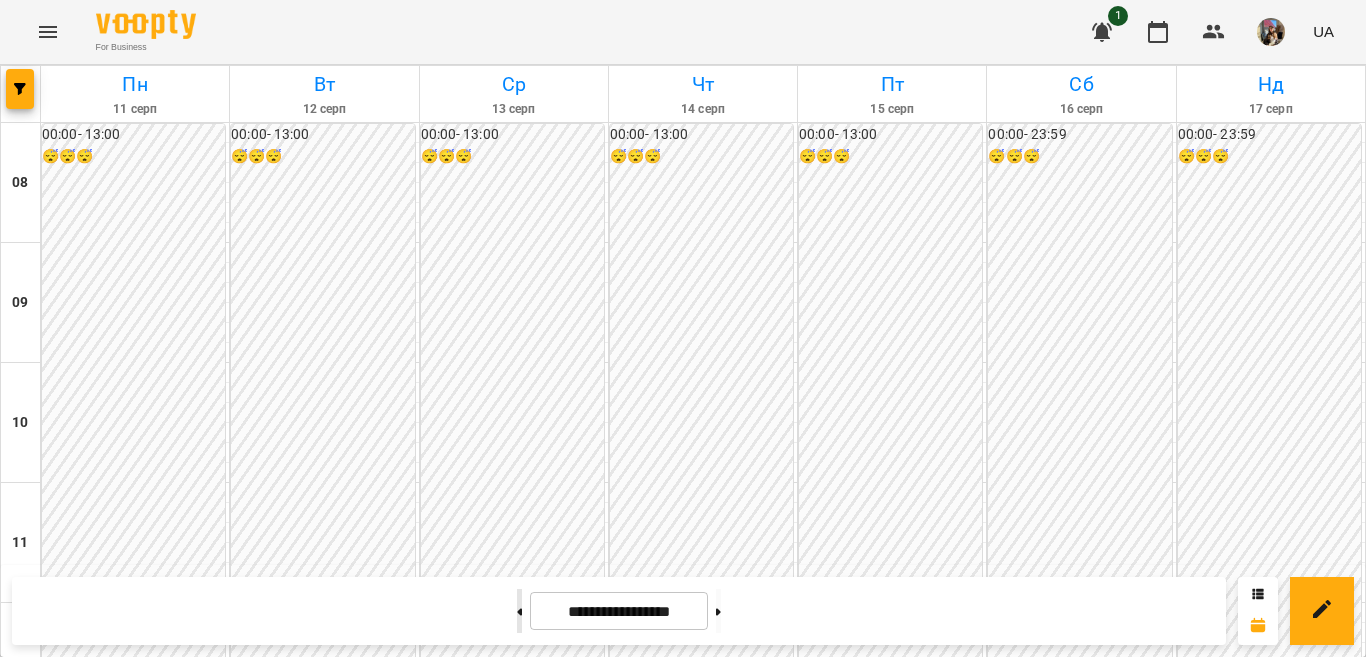 click at bounding box center [519, 611] 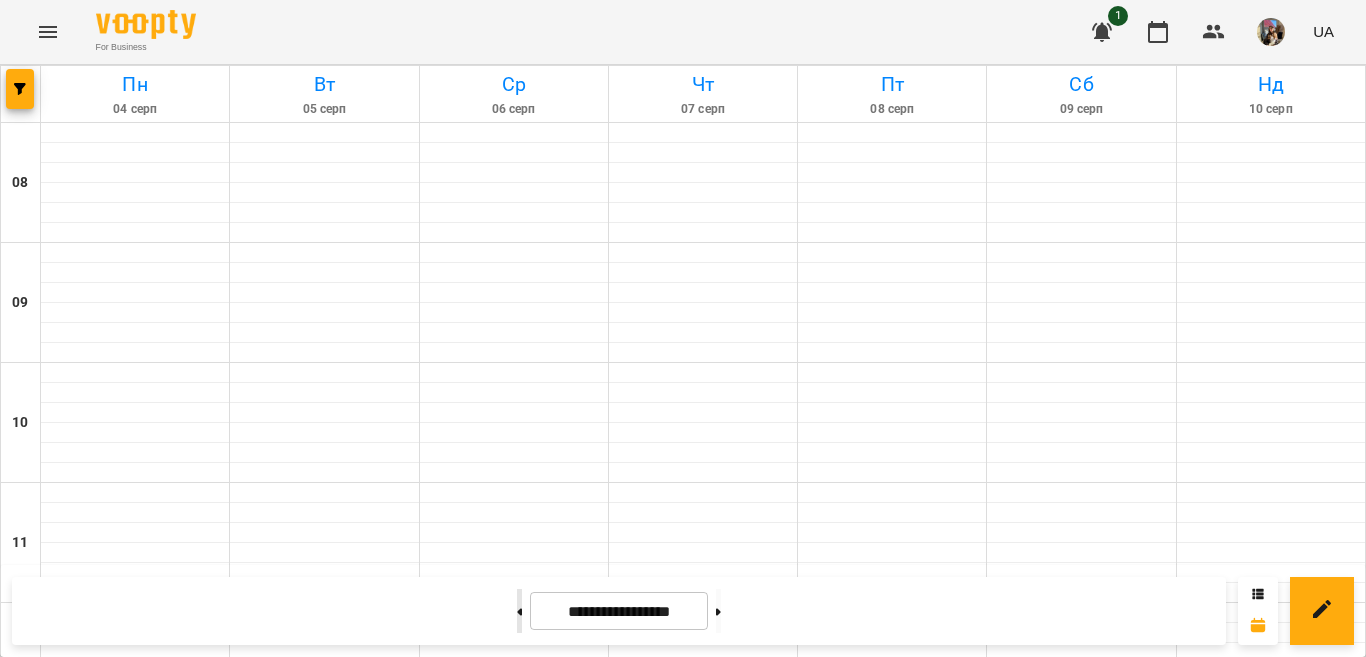 type on "**********" 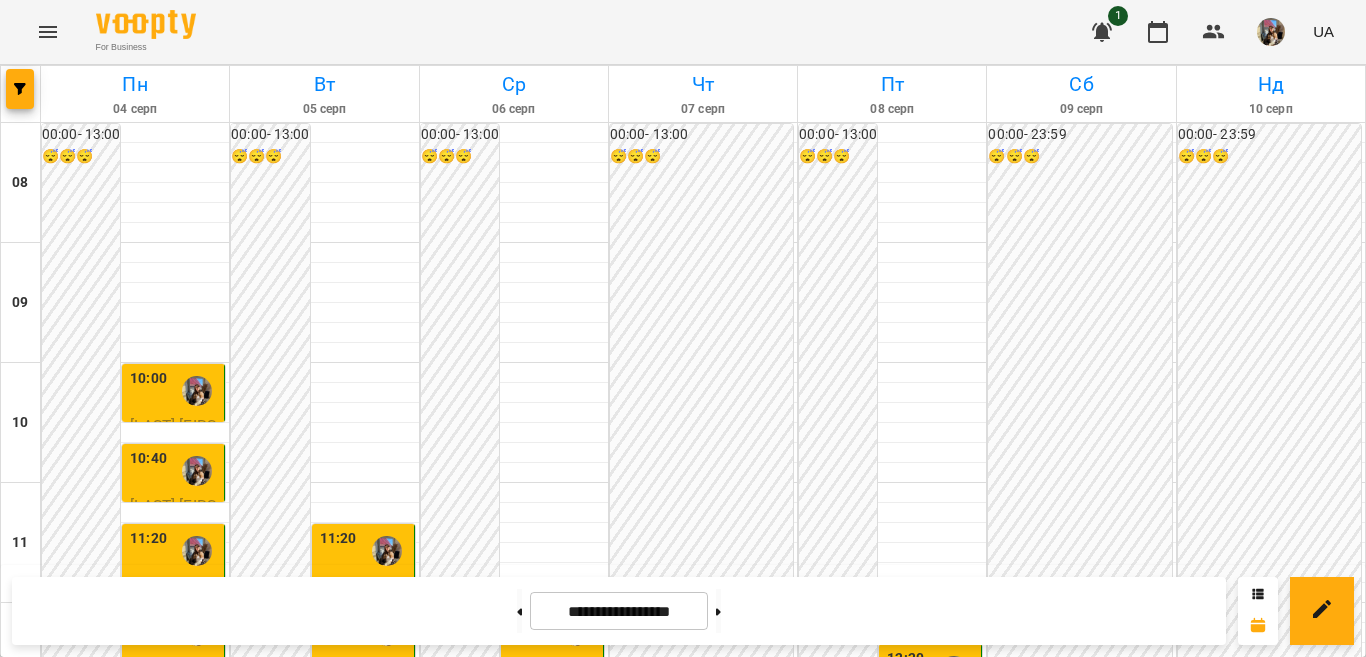 scroll, scrollTop: 1236, scrollLeft: 0, axis: vertical 